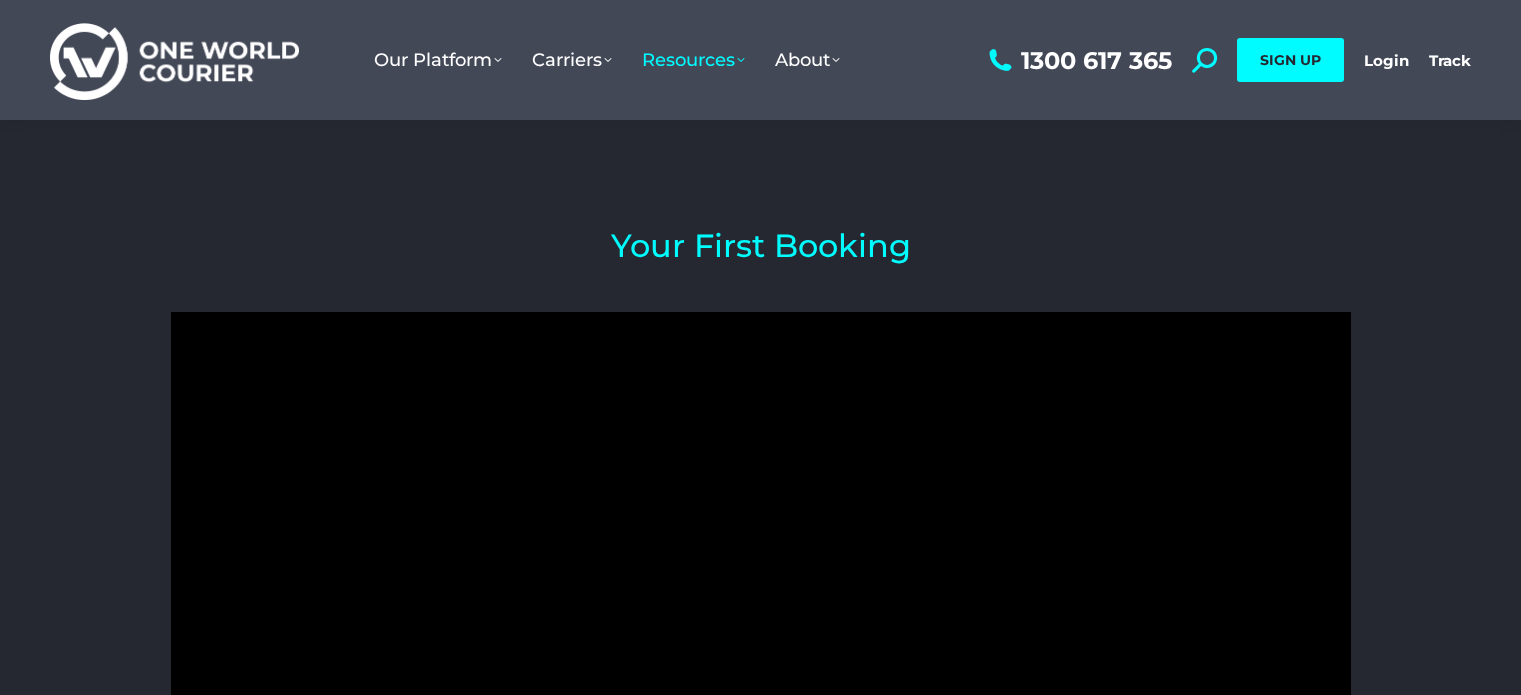 scroll, scrollTop: 0, scrollLeft: 0, axis: both 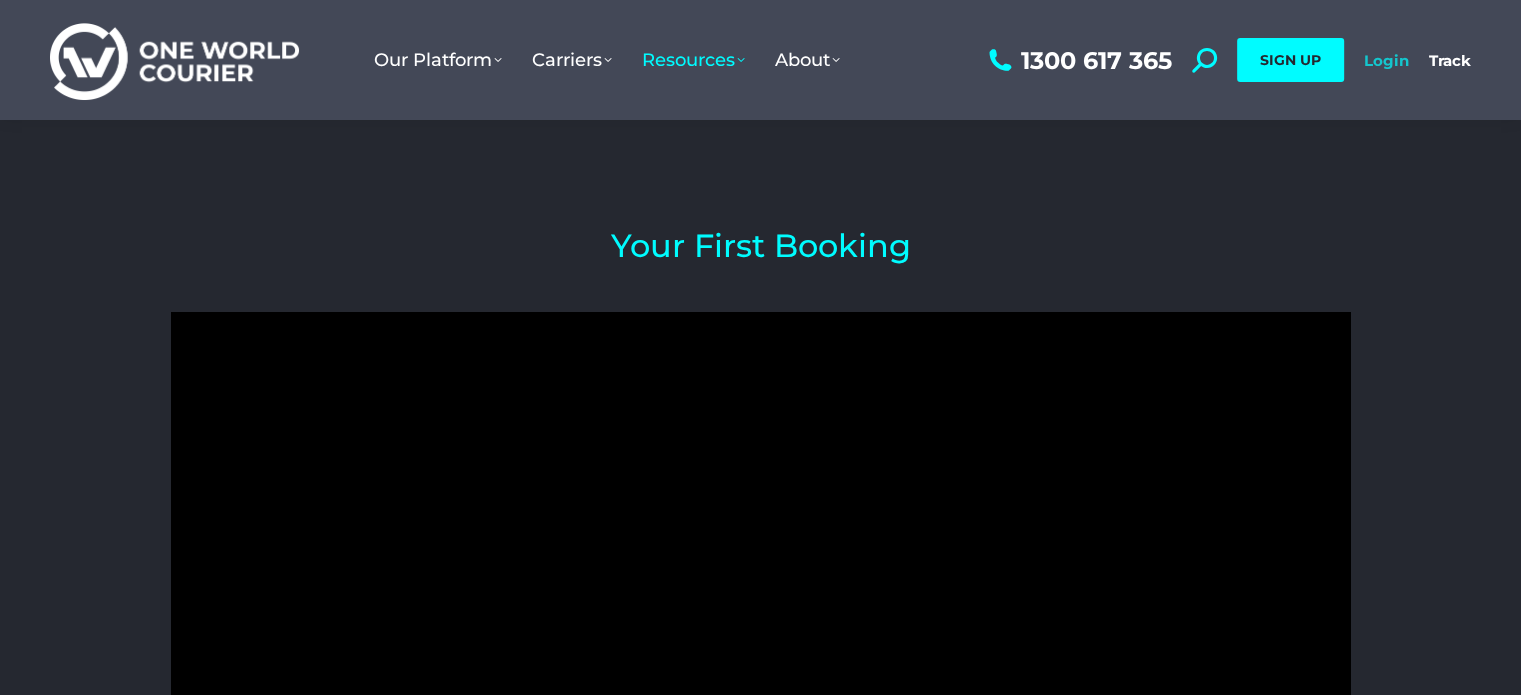 click on "Login" at bounding box center [1386, 60] 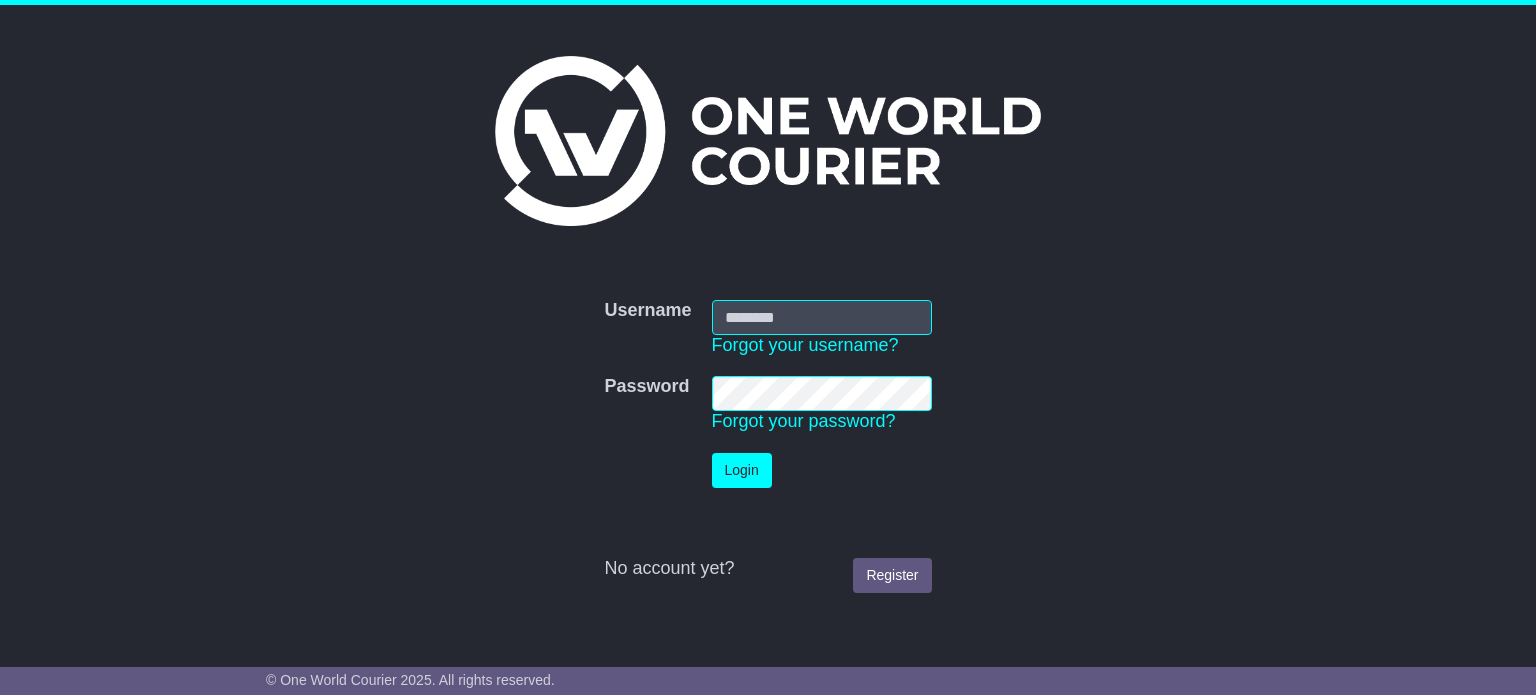 scroll, scrollTop: 0, scrollLeft: 0, axis: both 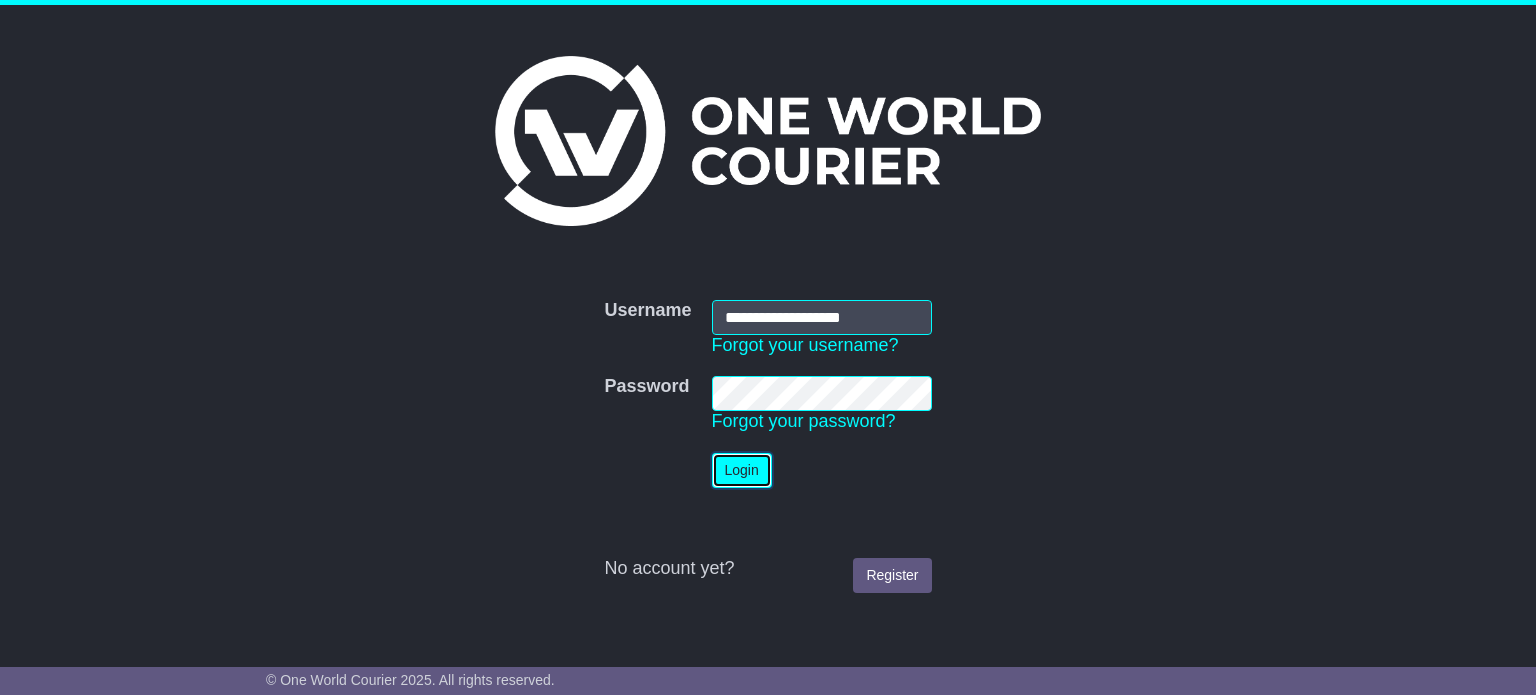 click on "Login" at bounding box center (742, 470) 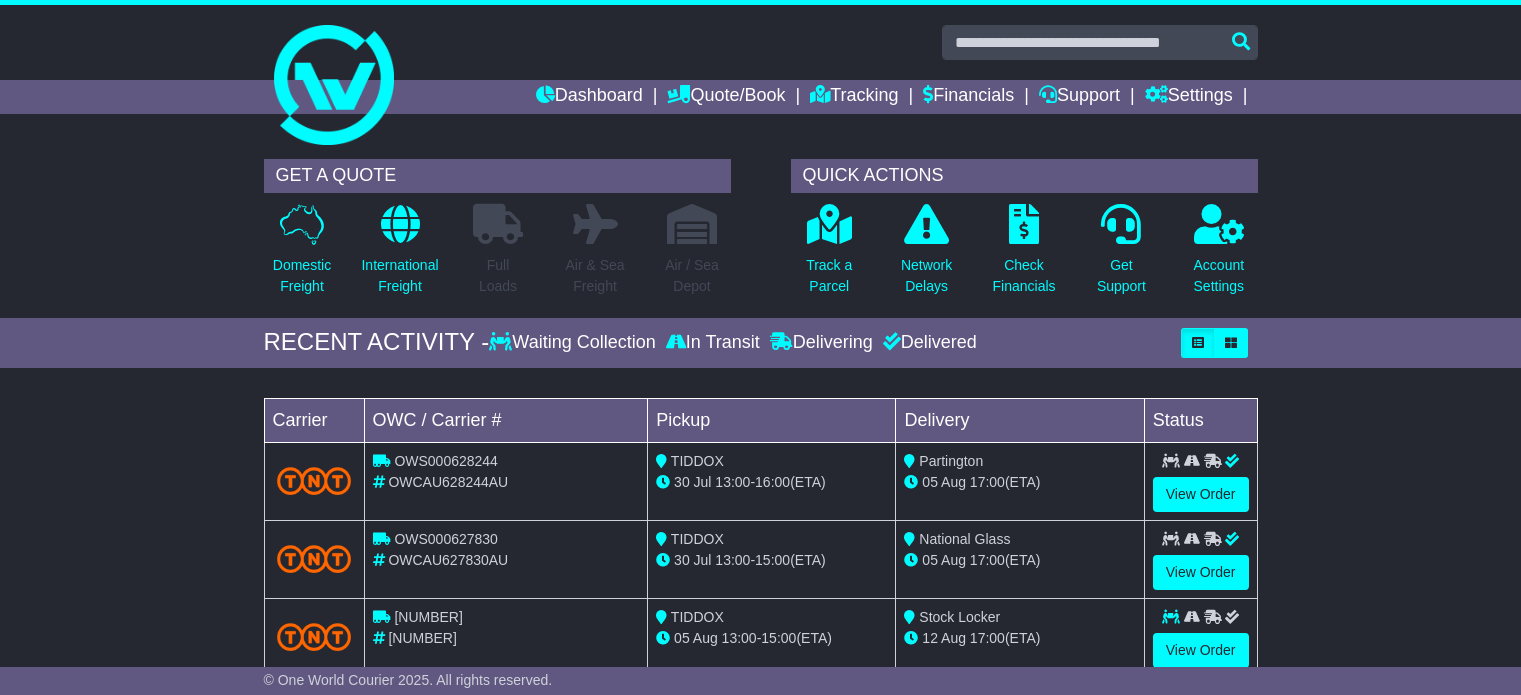 scroll, scrollTop: 0, scrollLeft: 0, axis: both 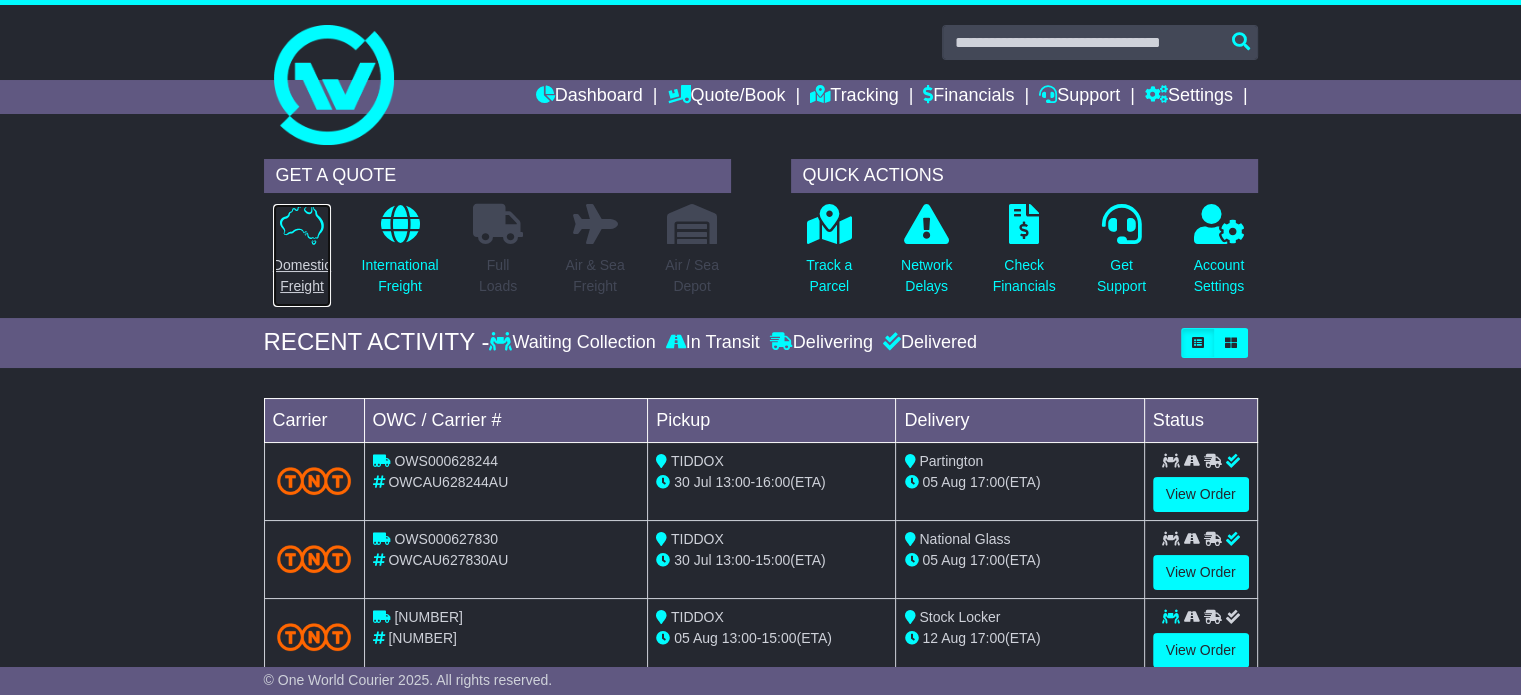 click on "Domestic Freight" at bounding box center [302, 276] 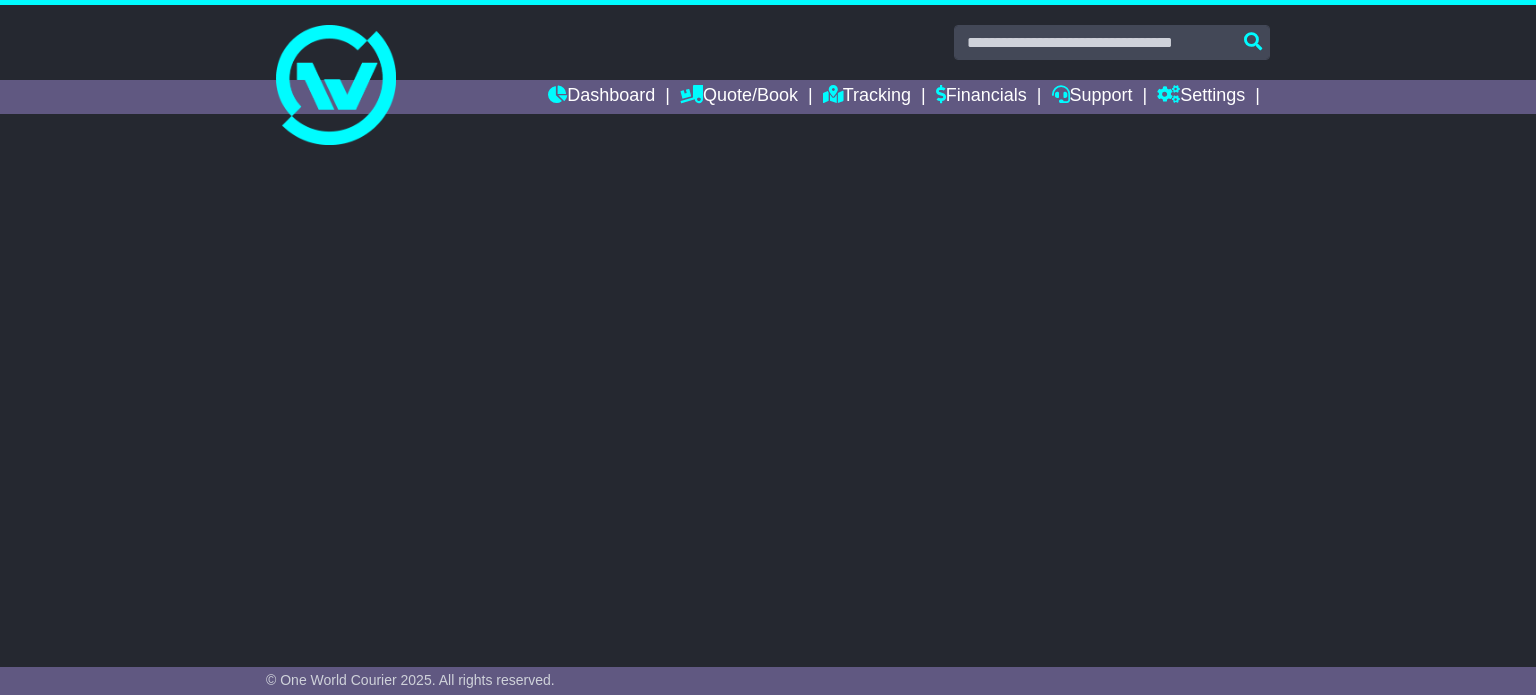 scroll, scrollTop: 0, scrollLeft: 0, axis: both 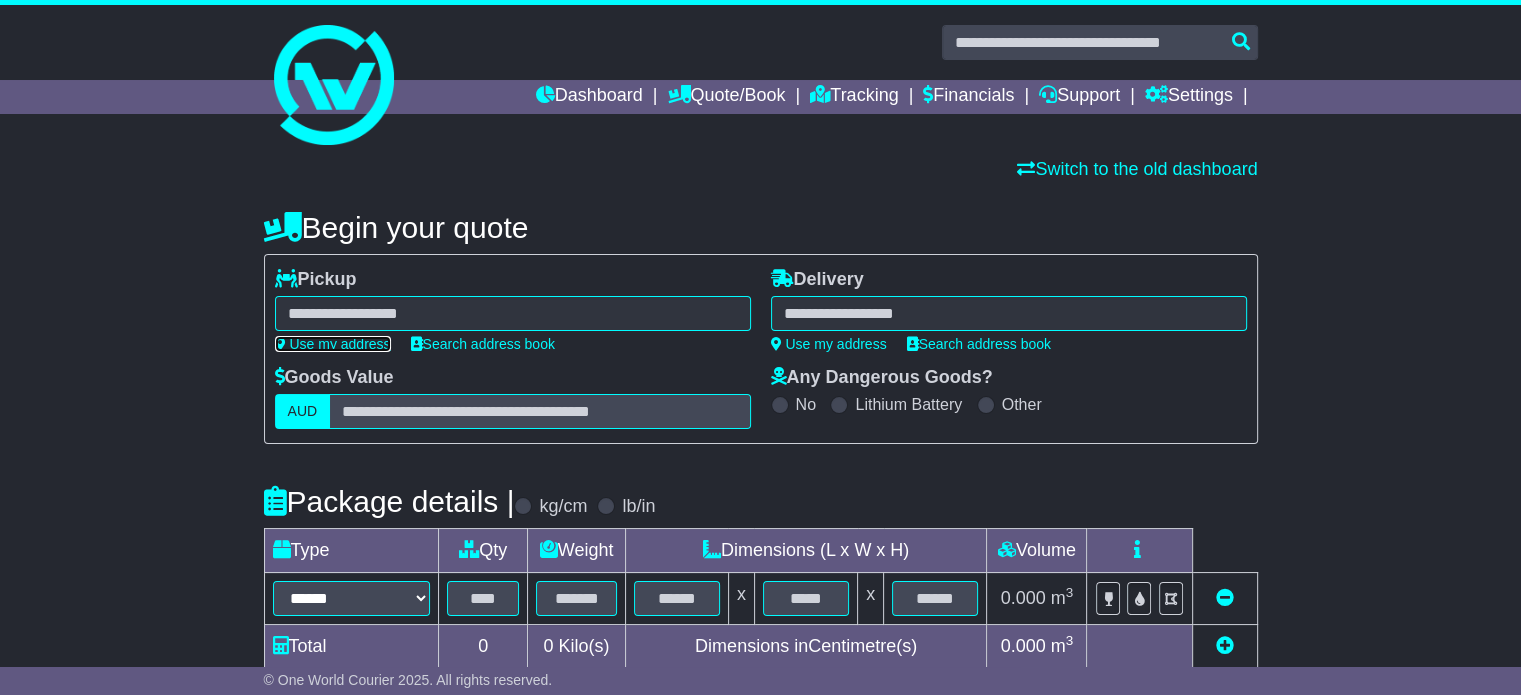 click on "Use my address" at bounding box center [333, 344] 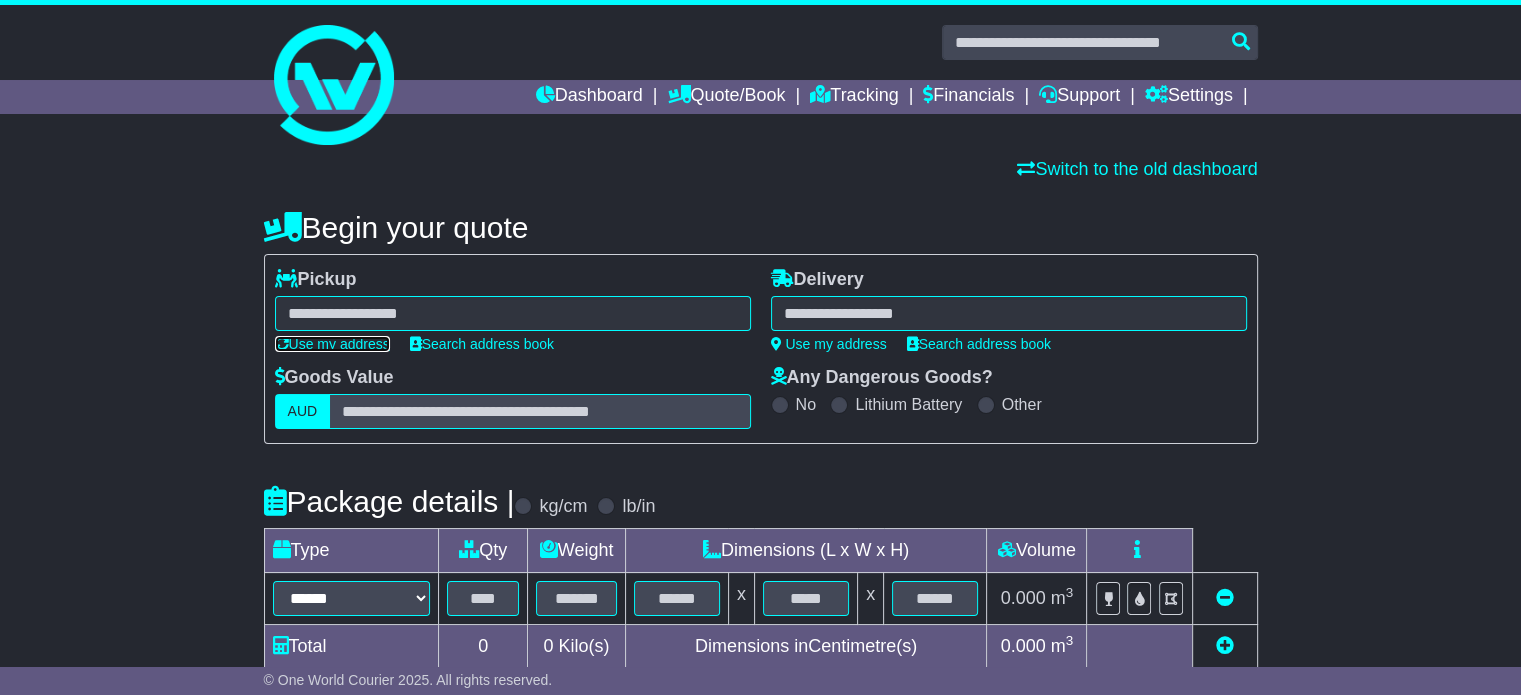 type on "**********" 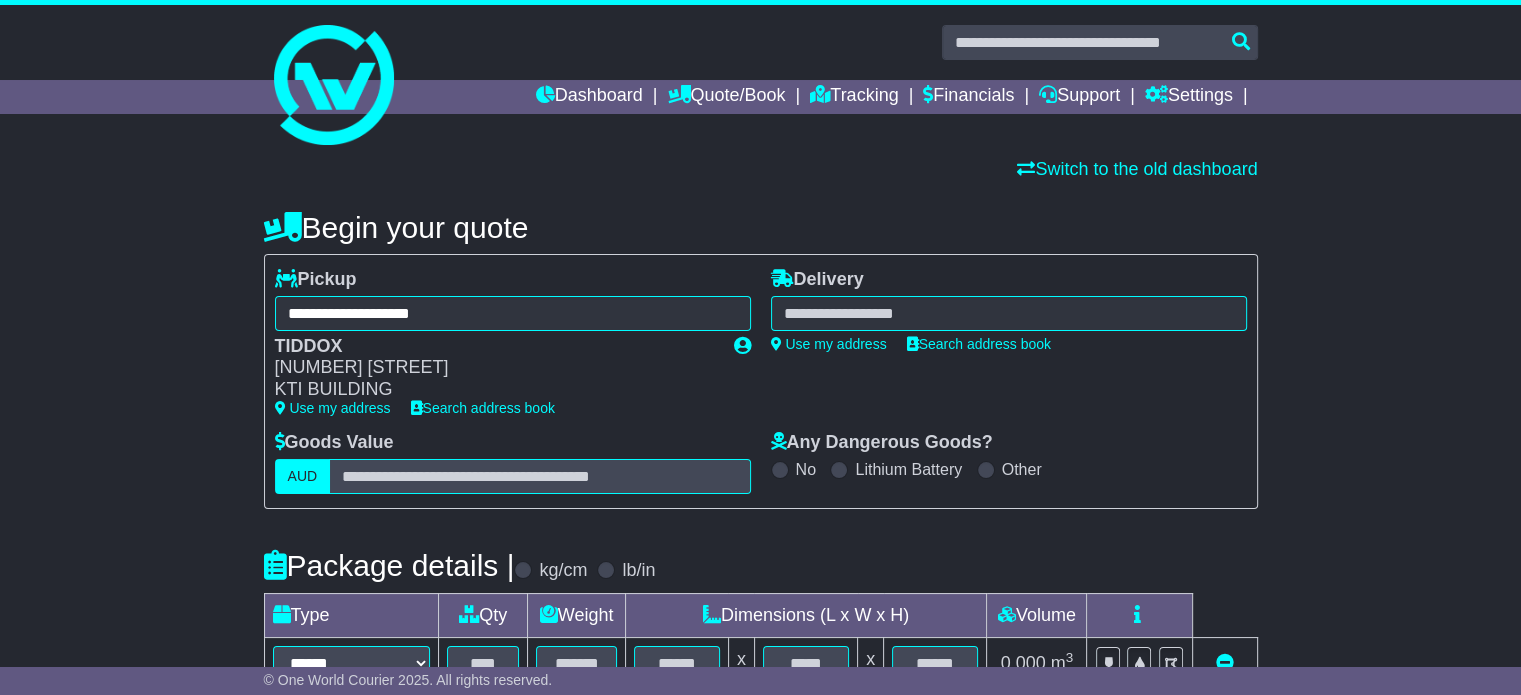 click at bounding box center [1009, 313] 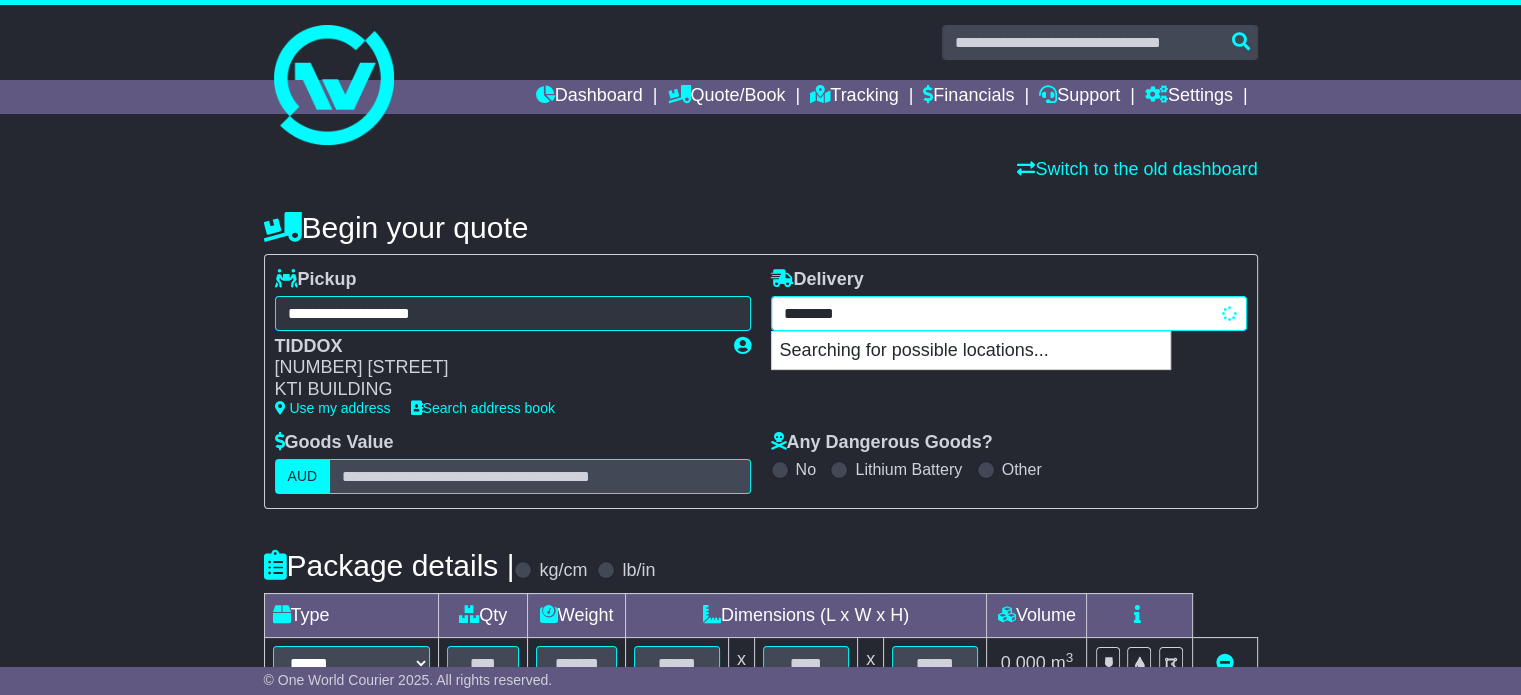 type on "*********" 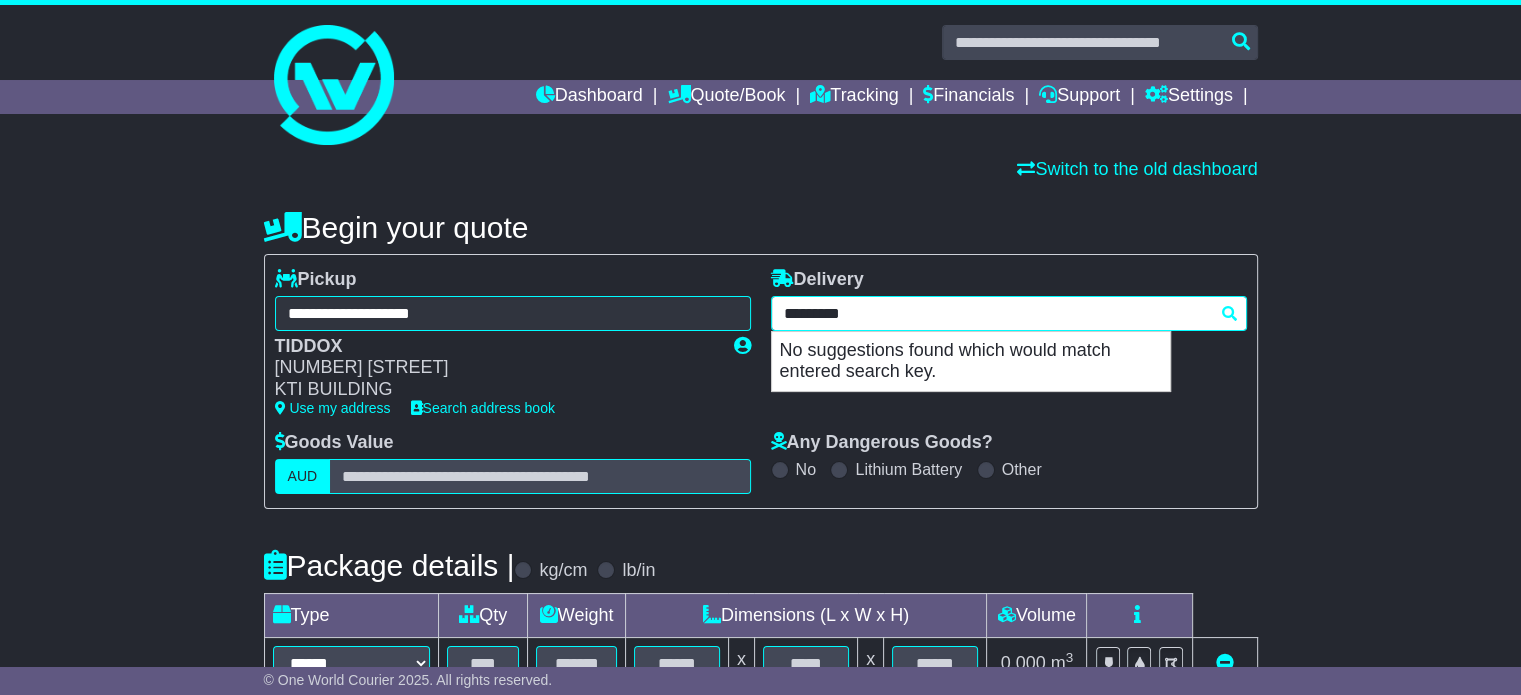 click on "*********" at bounding box center (1009, 313) 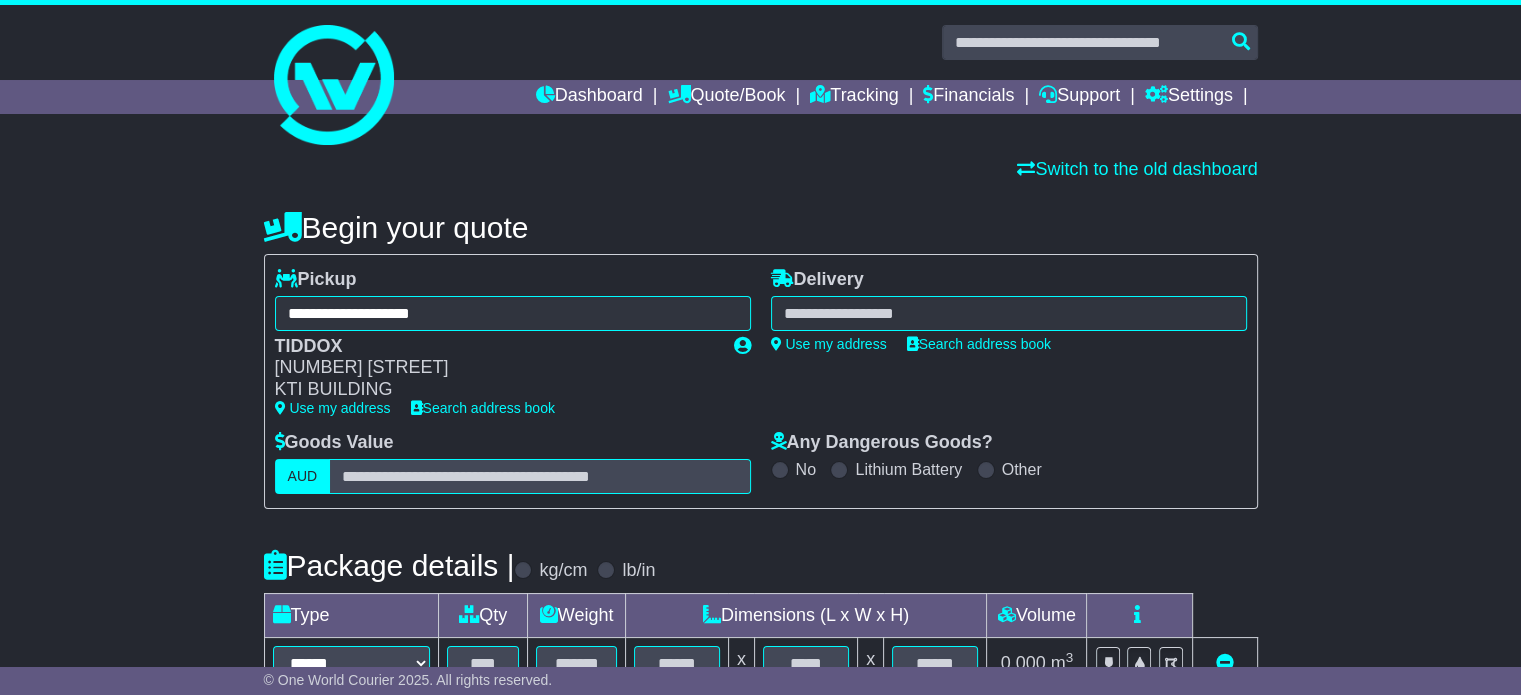 click on "********* No suggestions found which would match entered search key." at bounding box center [1009, 313] 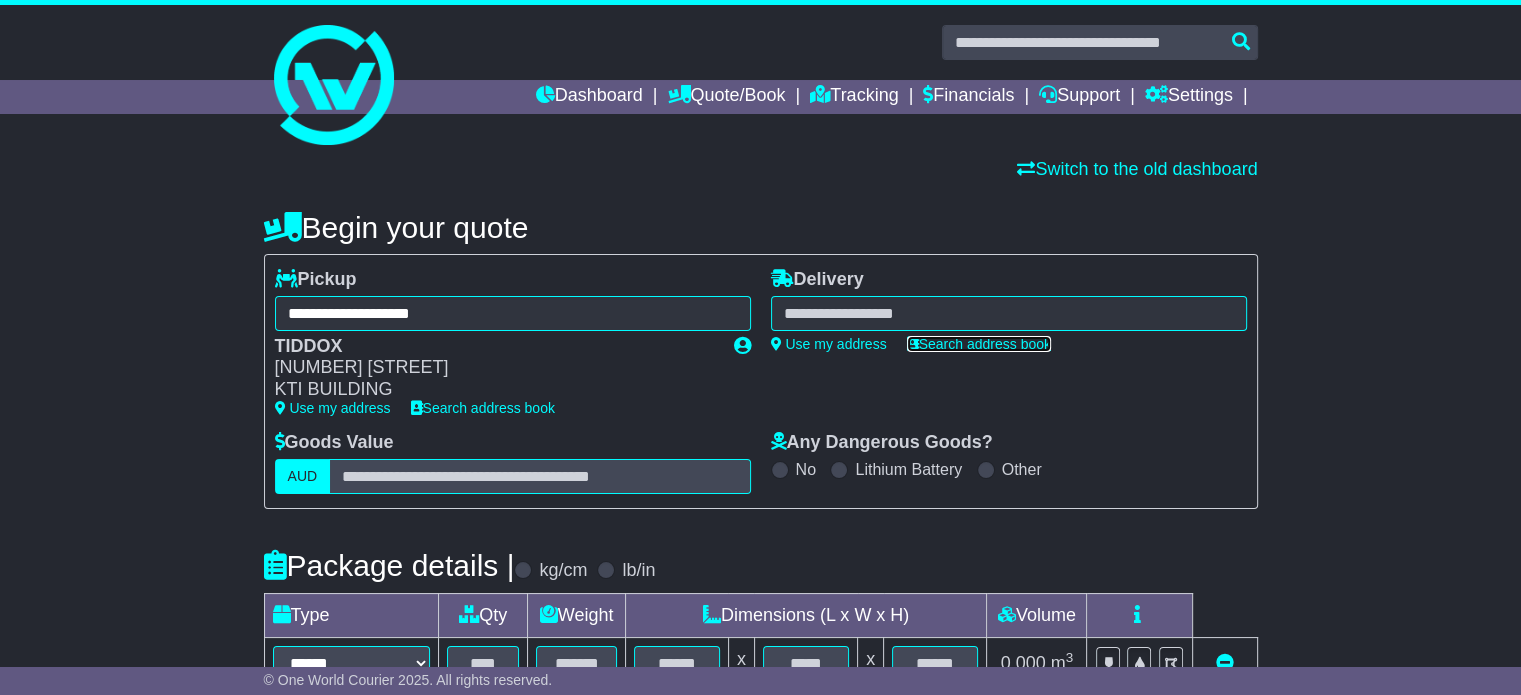 click on "Search address book" at bounding box center (979, 344) 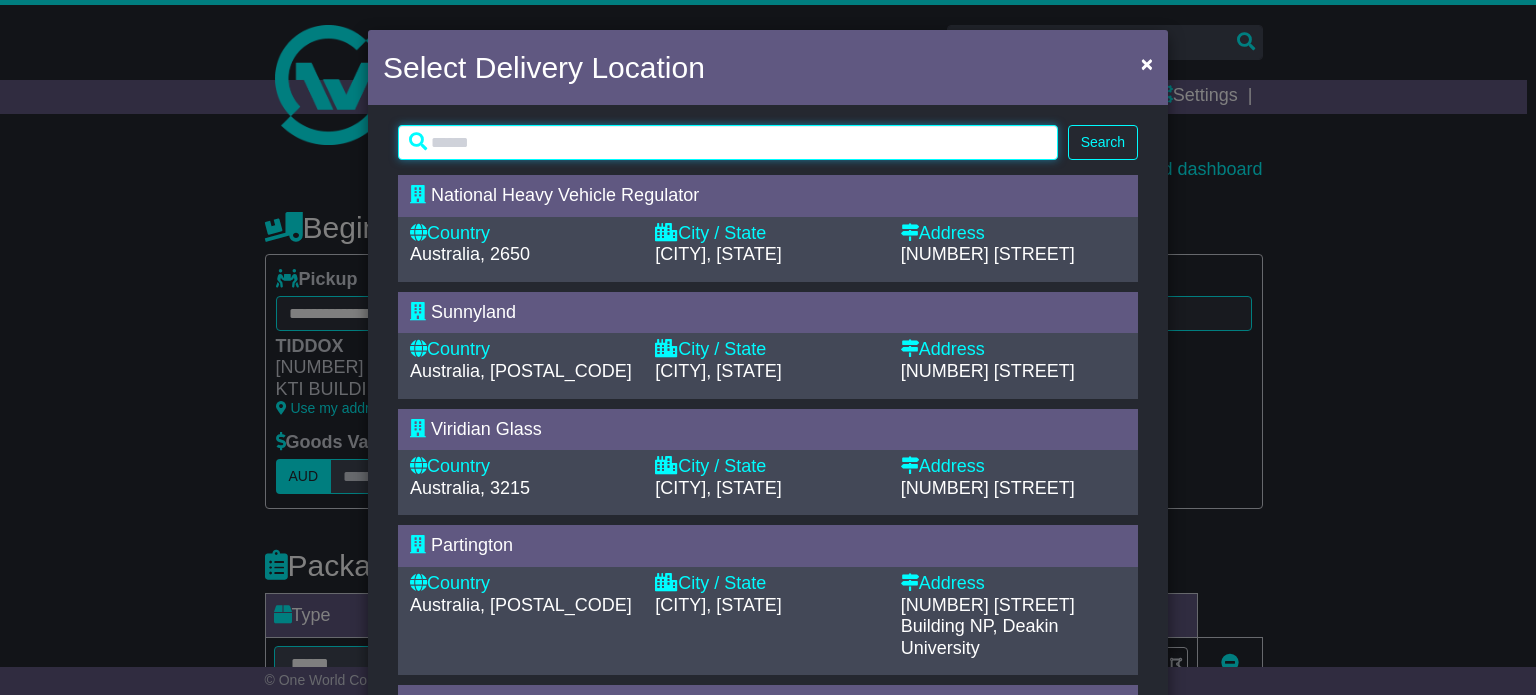 click at bounding box center (728, 142) 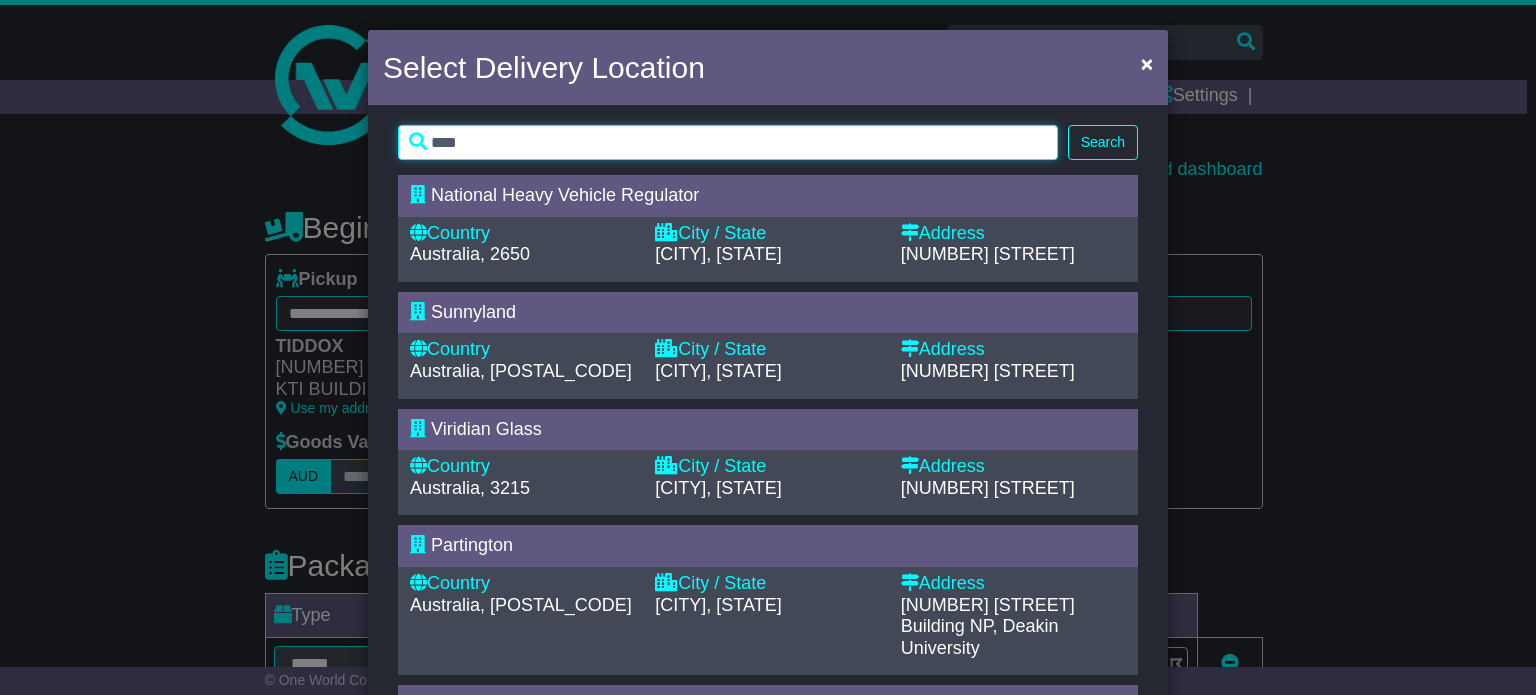 type on "****" 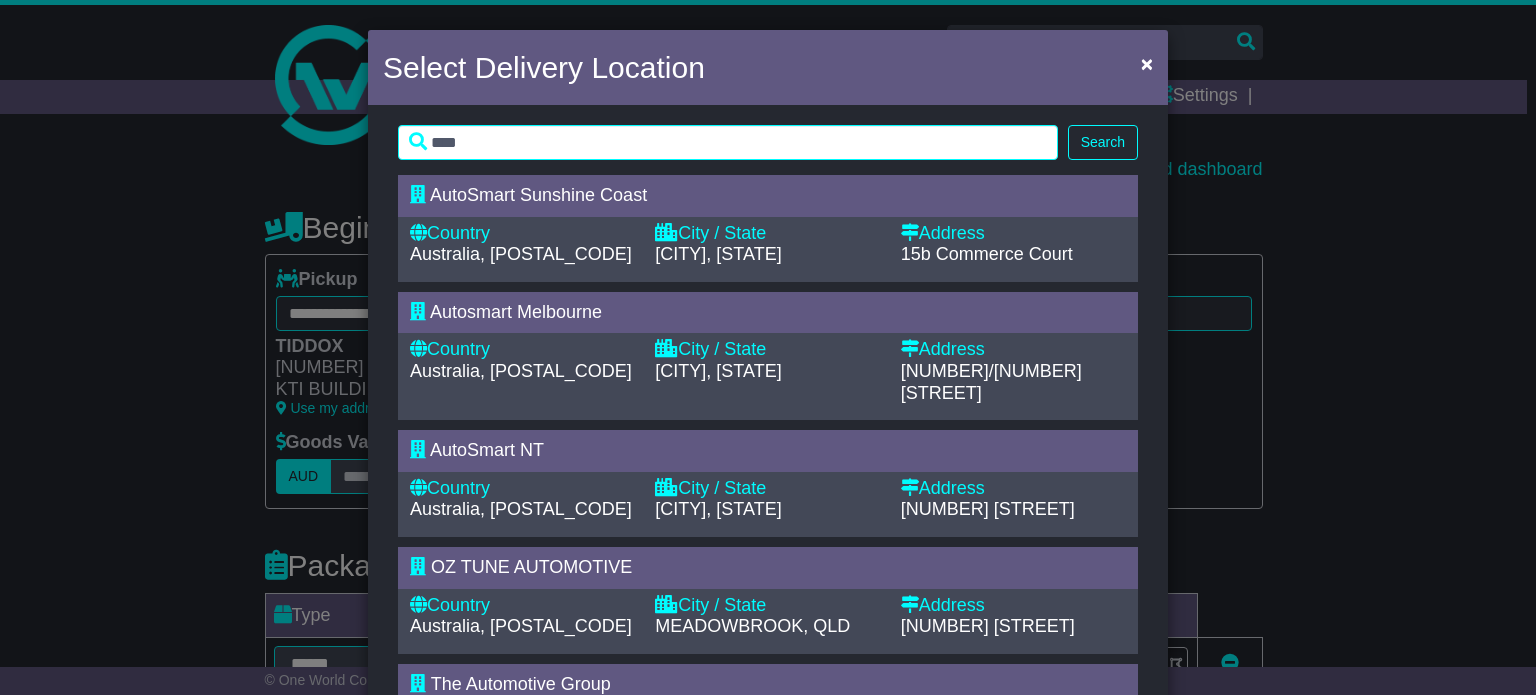 click on "Country
Australia, [POSTAL_CODE]
City / State
[CITY], [STATE]
Address
15b Commerce Court" at bounding box center (768, 249) 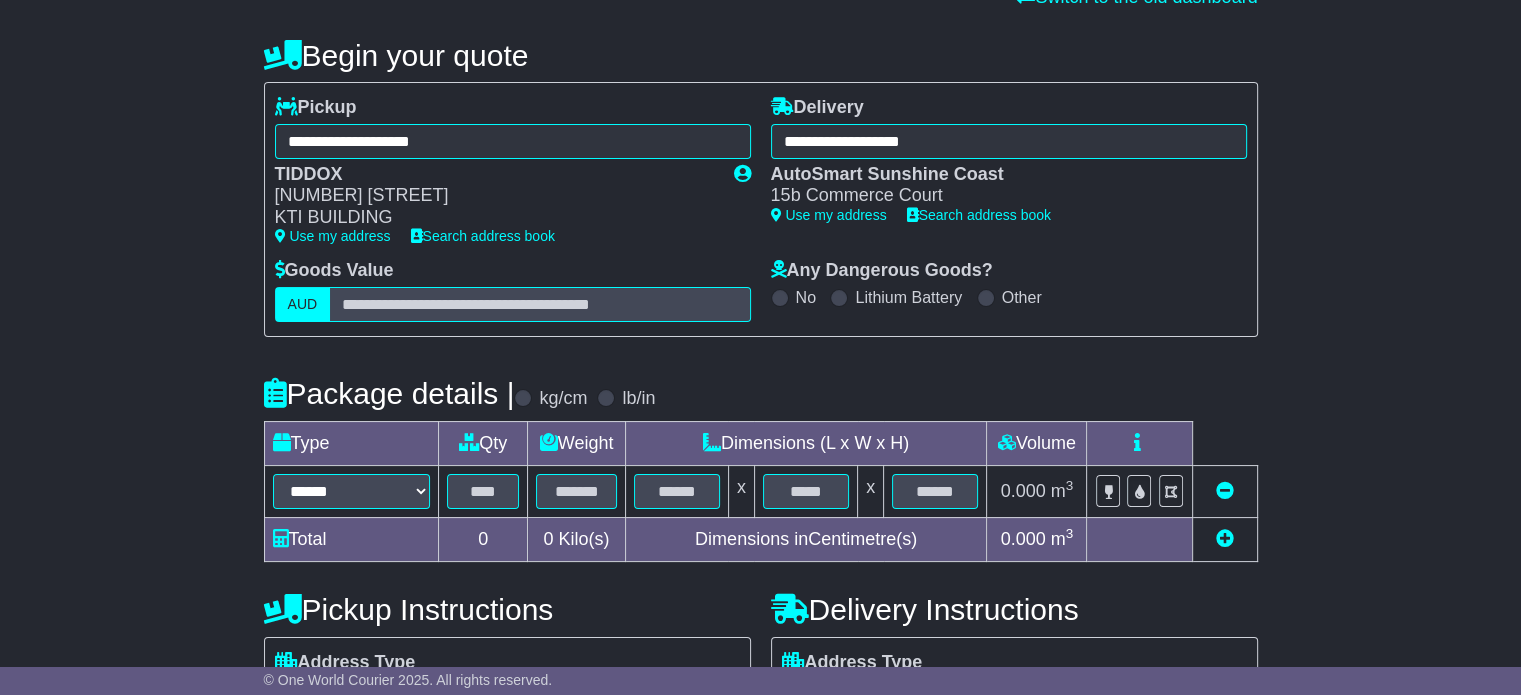 scroll, scrollTop: 200, scrollLeft: 0, axis: vertical 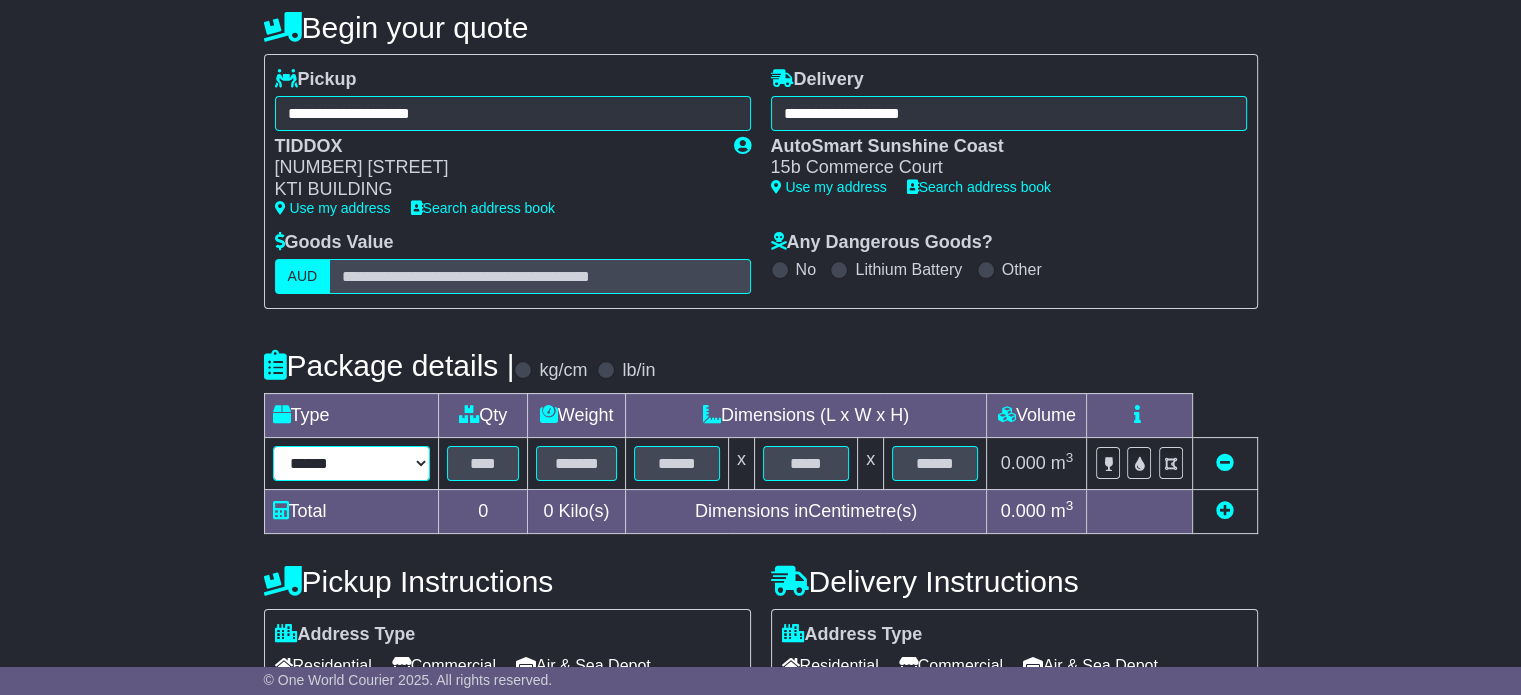 click on "**********" at bounding box center [352, 463] 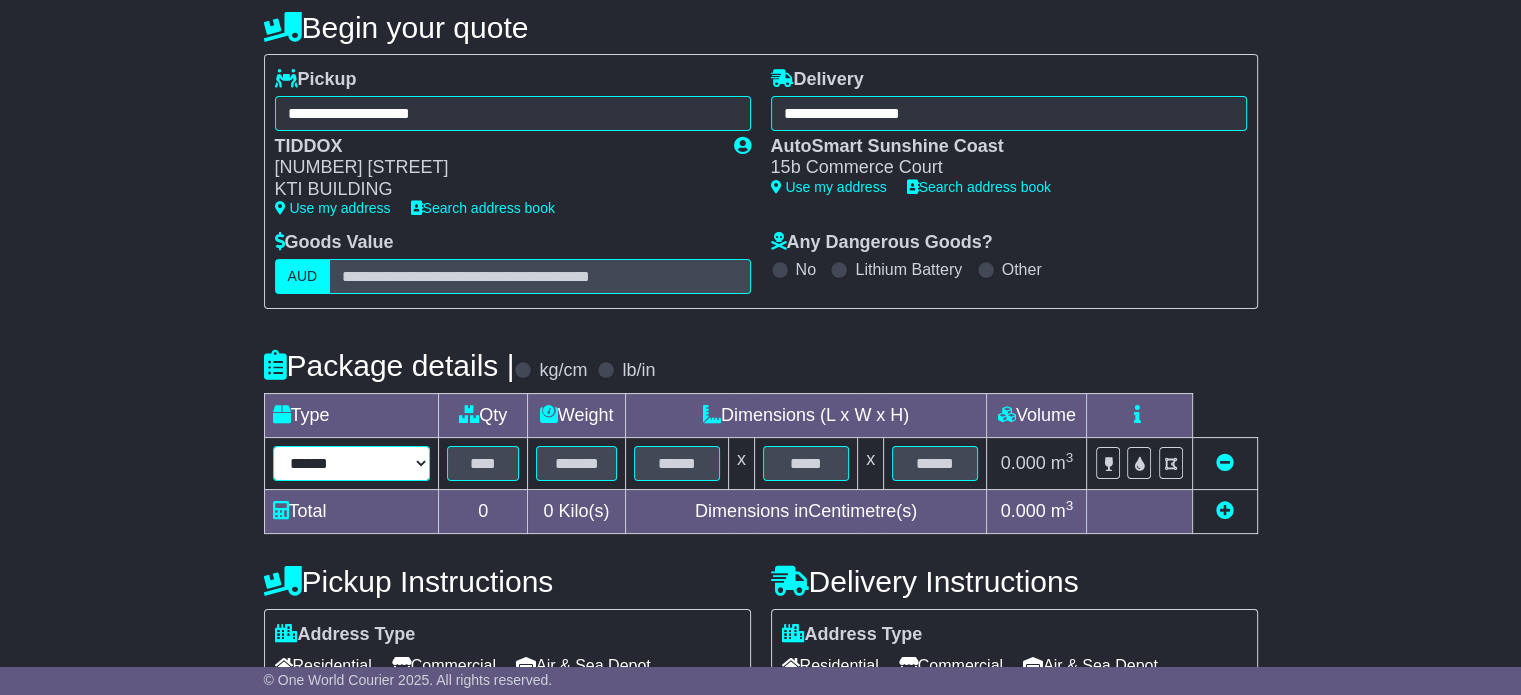 select on "*****" 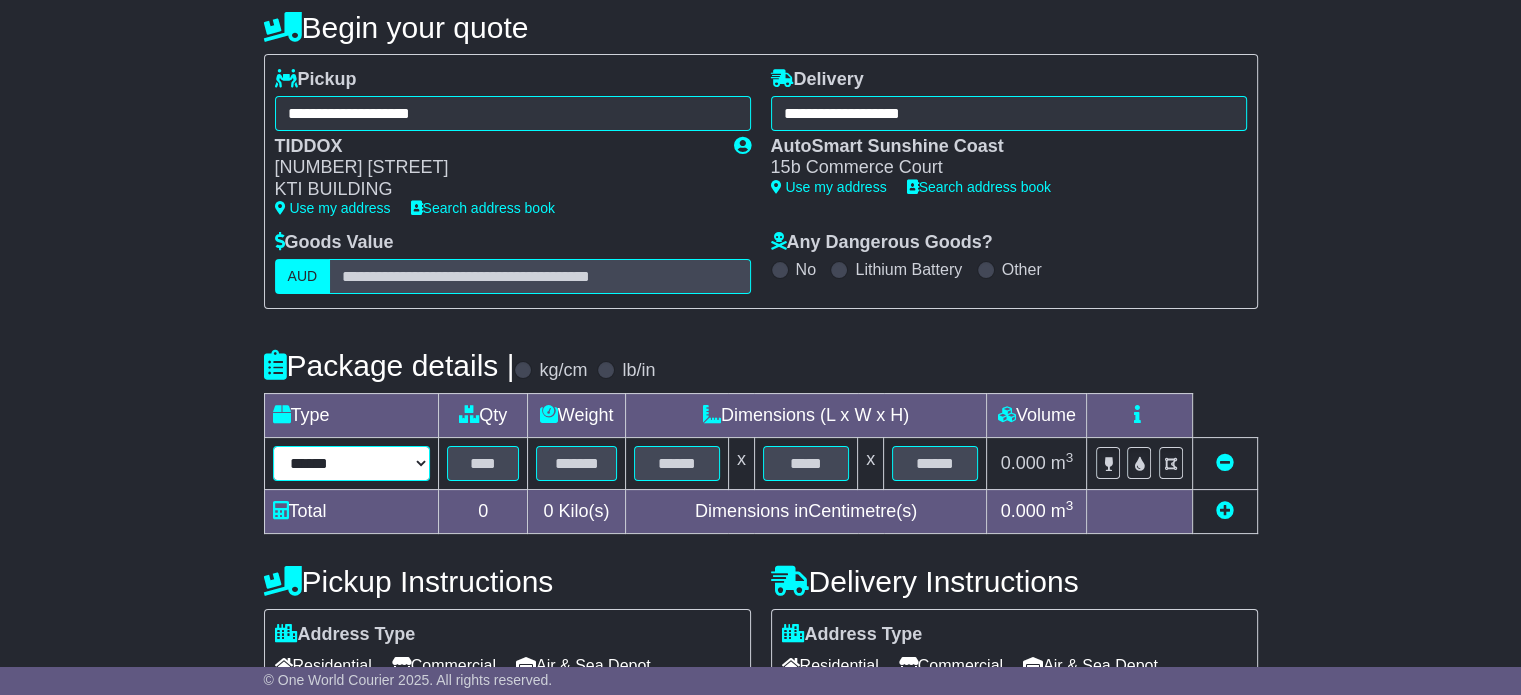 click on "**********" at bounding box center (352, 463) 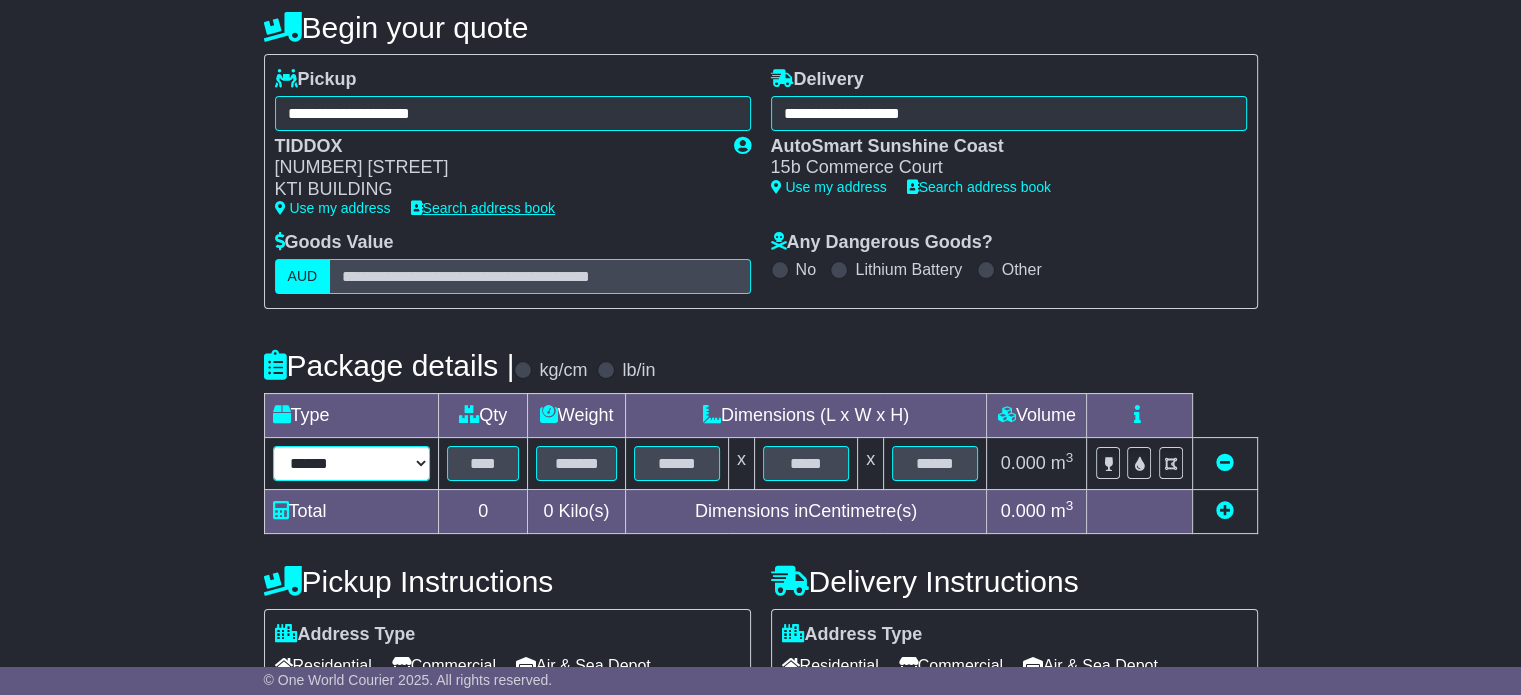 type on "***" 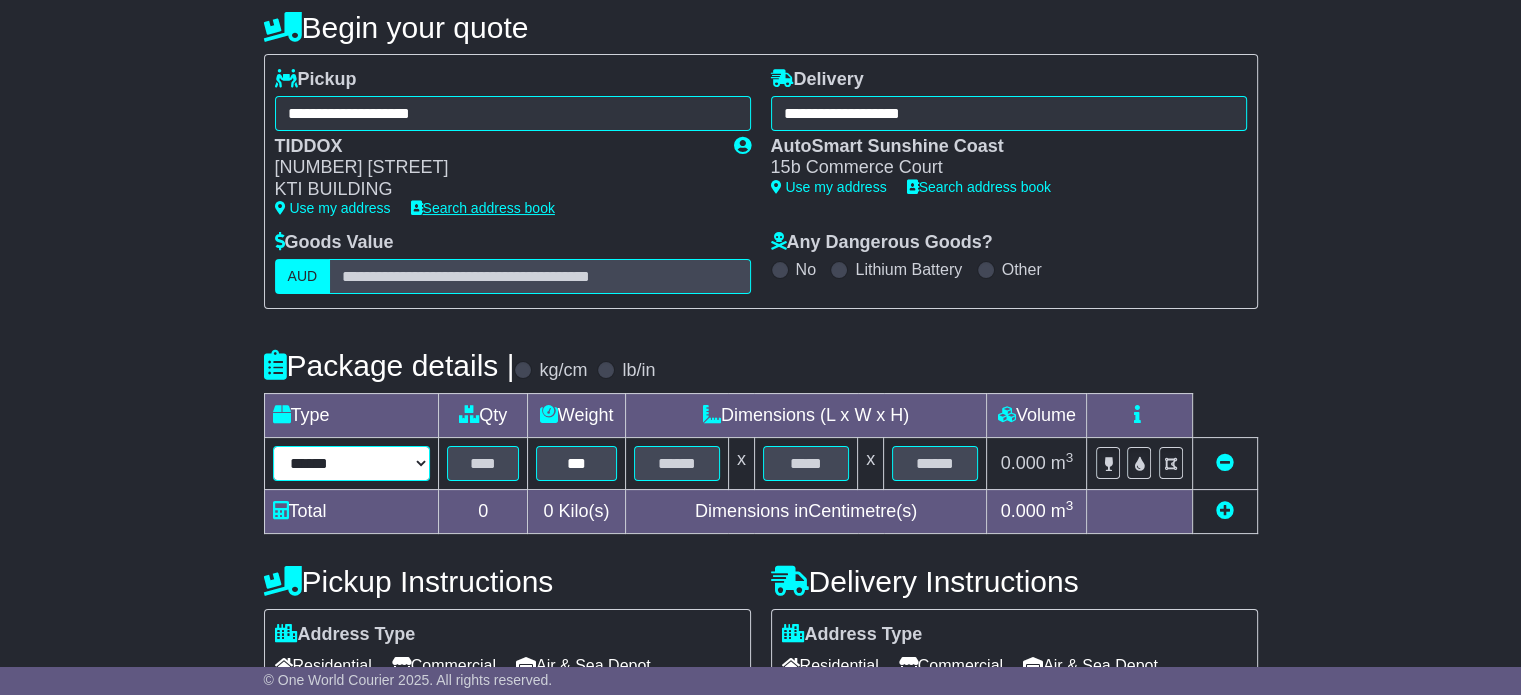 type on "***" 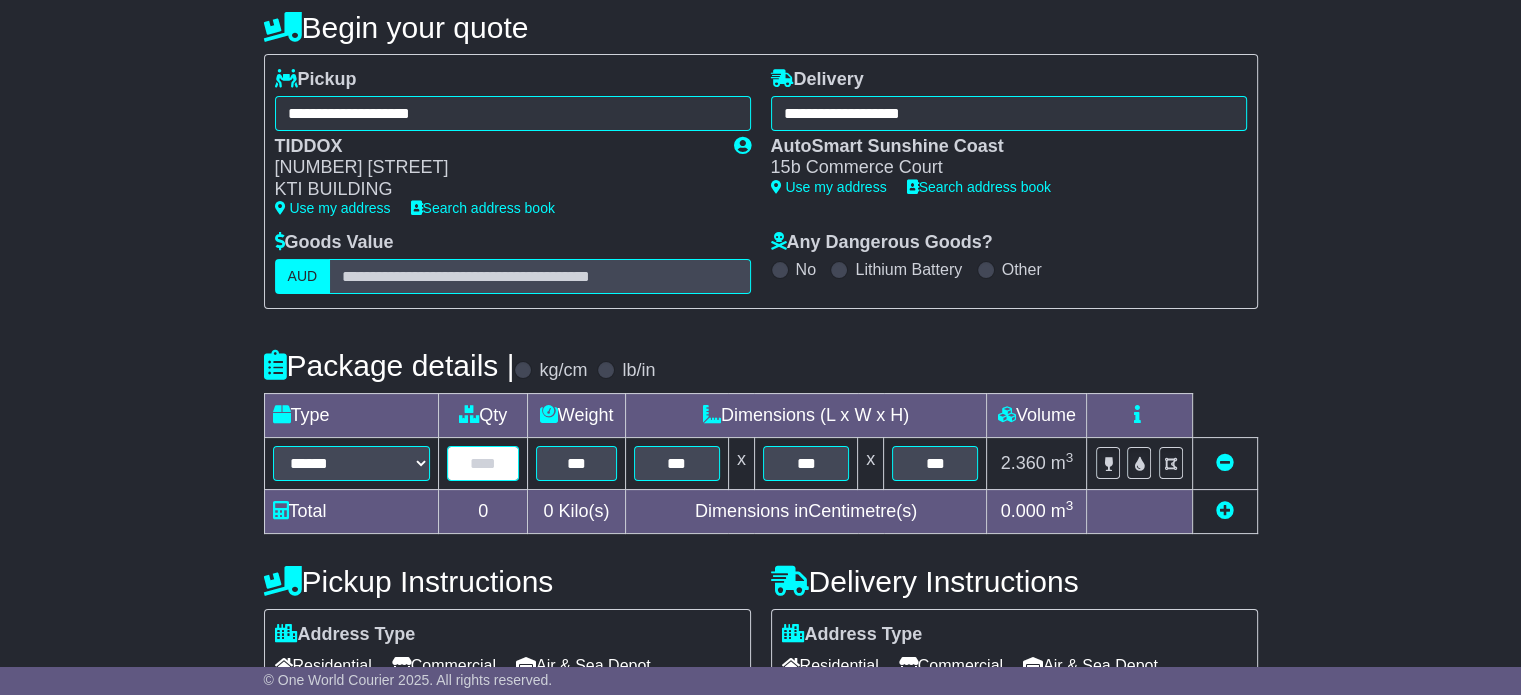click at bounding box center (483, 463) 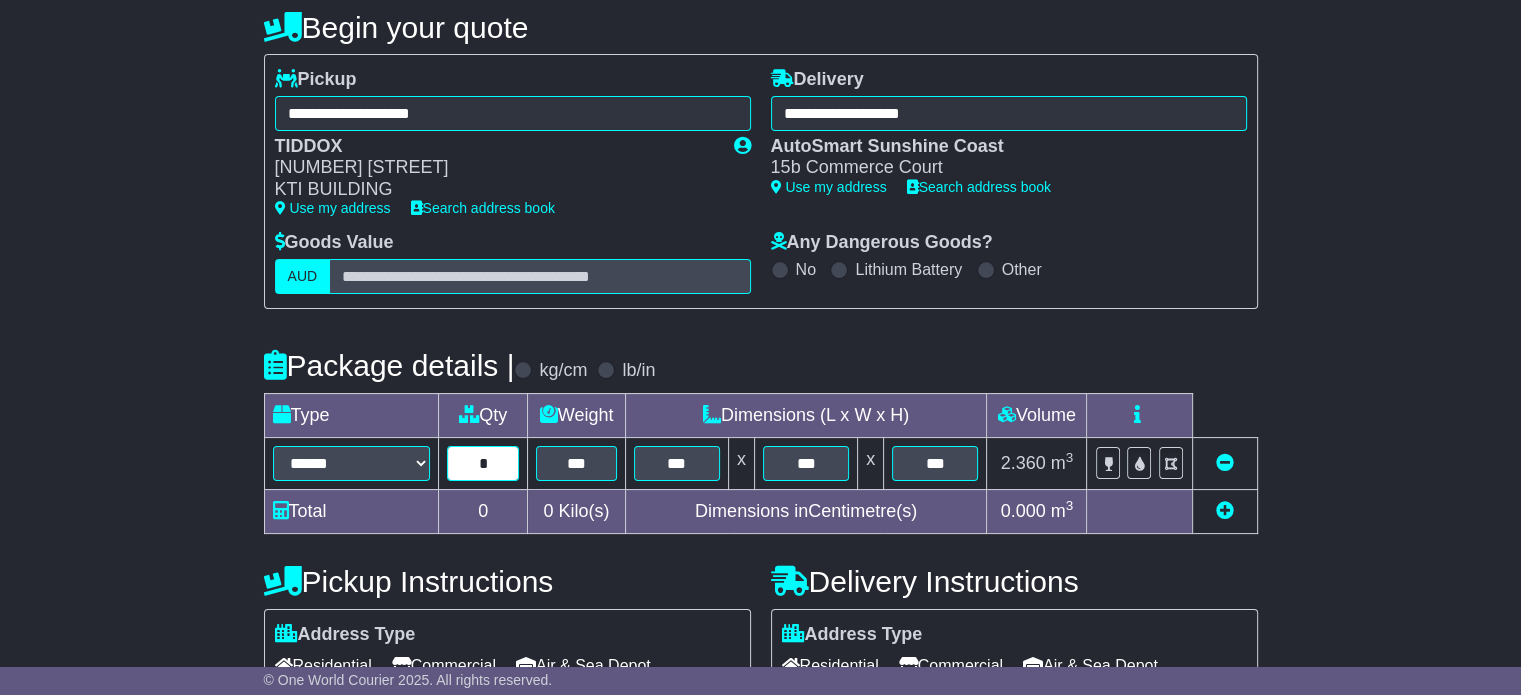 type on "*" 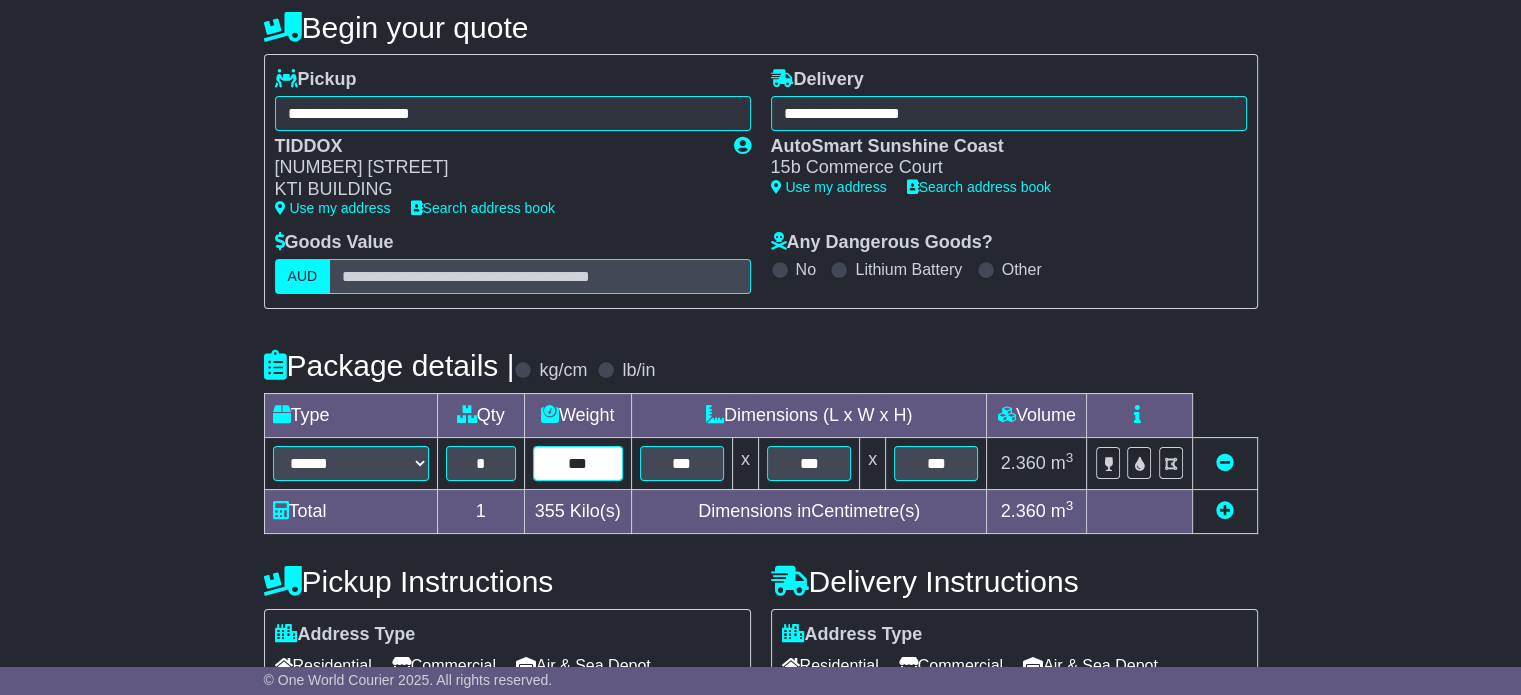 click on "***" at bounding box center (578, 463) 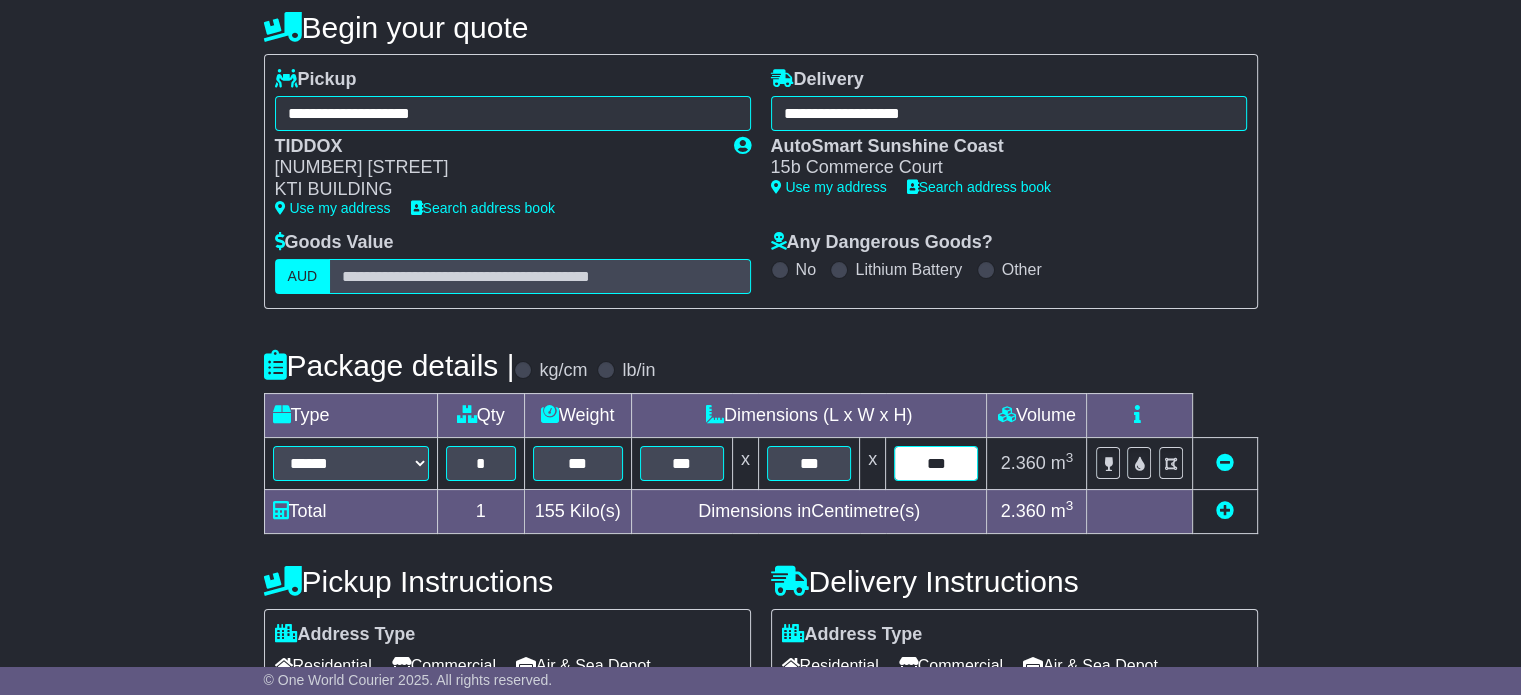 click on "***" at bounding box center [936, 463] 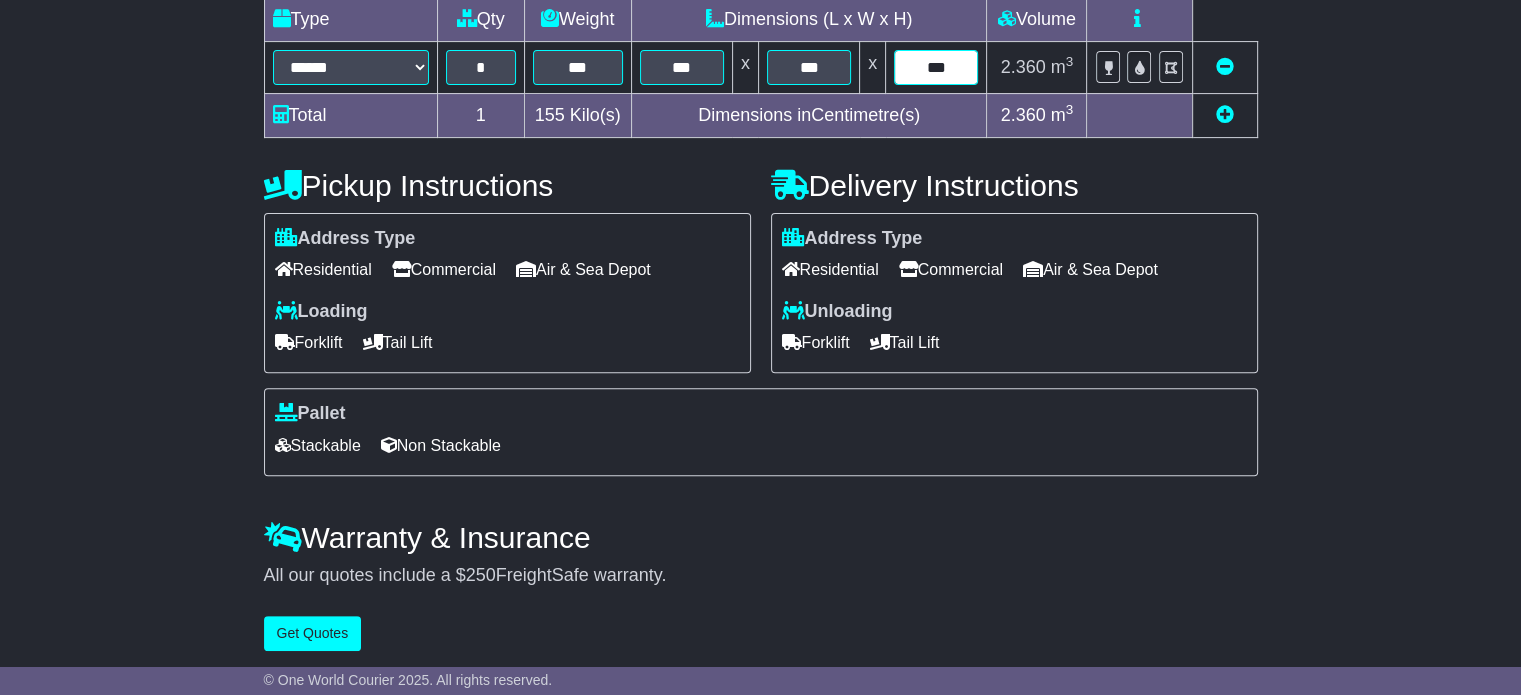 scroll, scrollTop: 601, scrollLeft: 0, axis: vertical 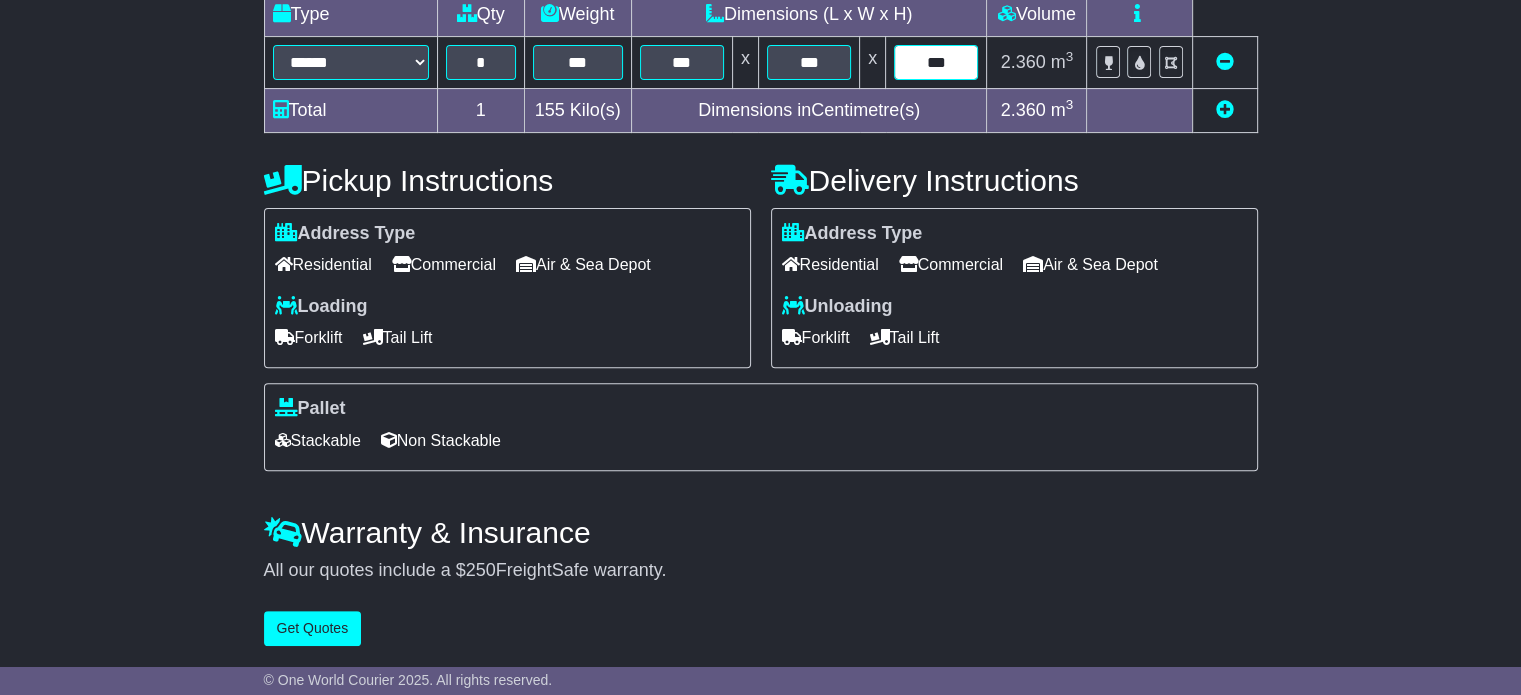 type on "***" 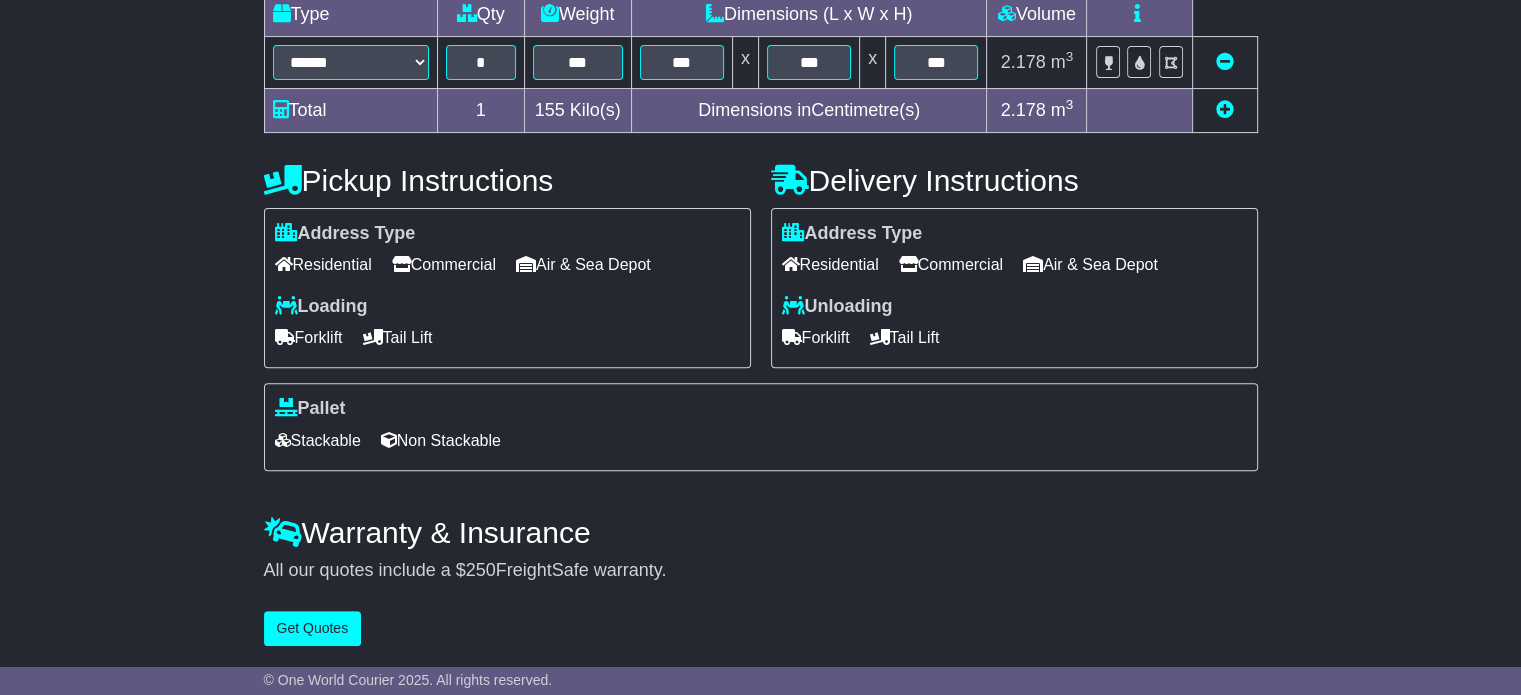 click on "Stackable" at bounding box center [318, 440] 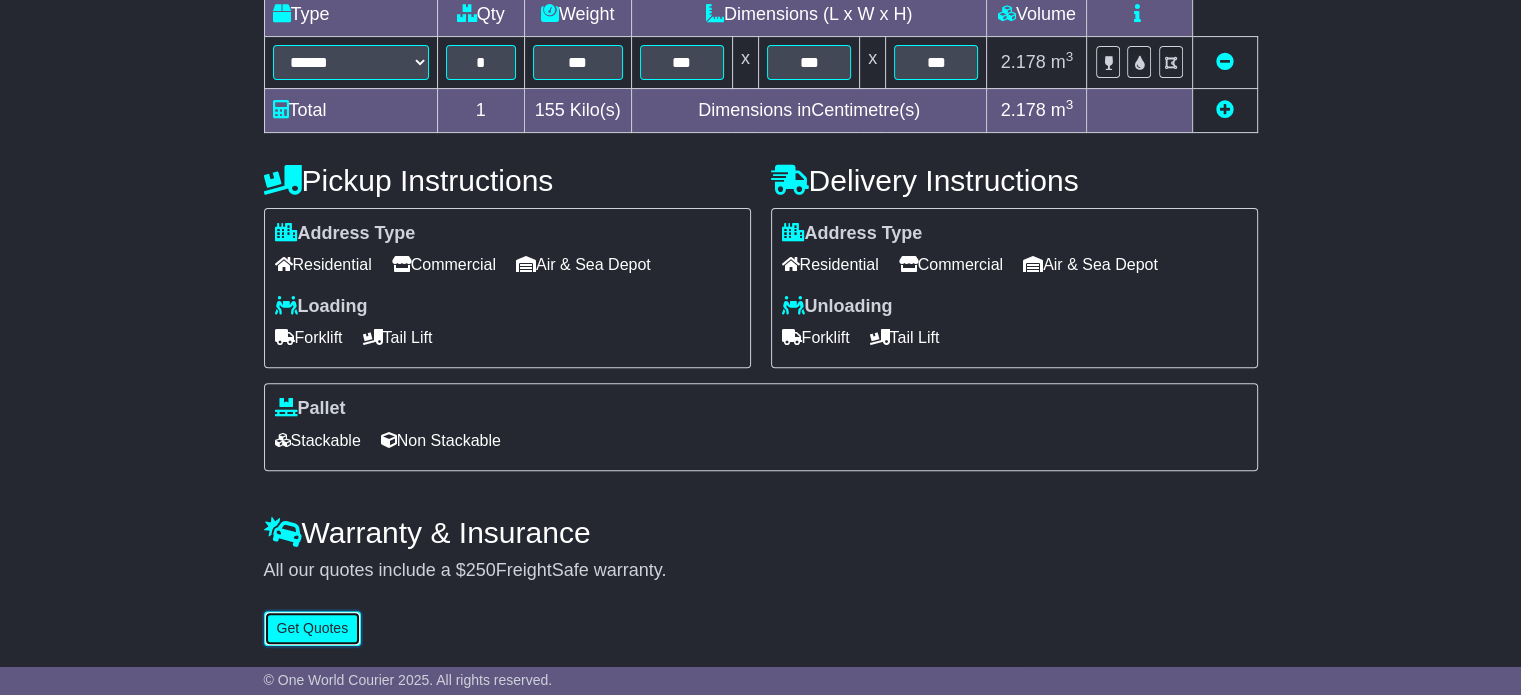 click on "Get Quotes" at bounding box center [313, 628] 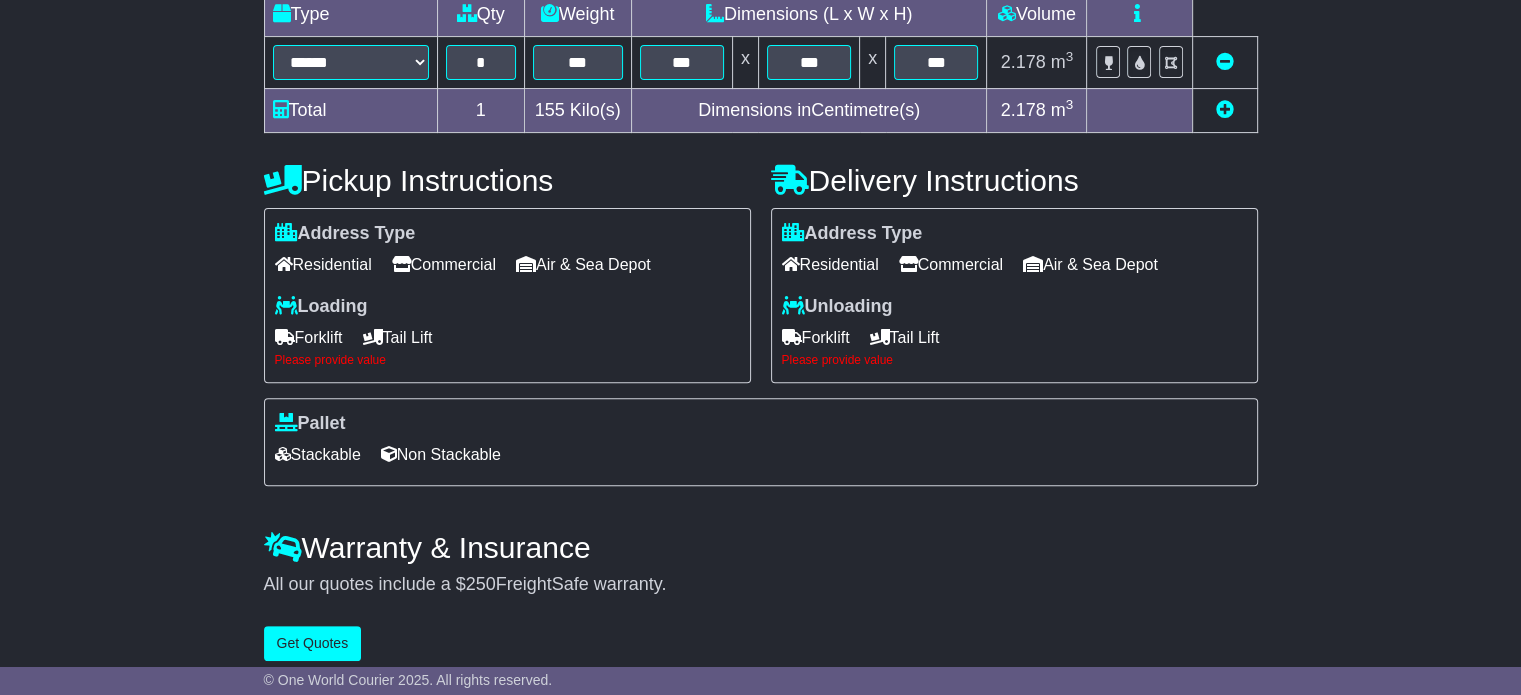 drag, startPoint x: 323, startPoint y: 333, endPoint x: 566, endPoint y: 387, distance: 248.9277 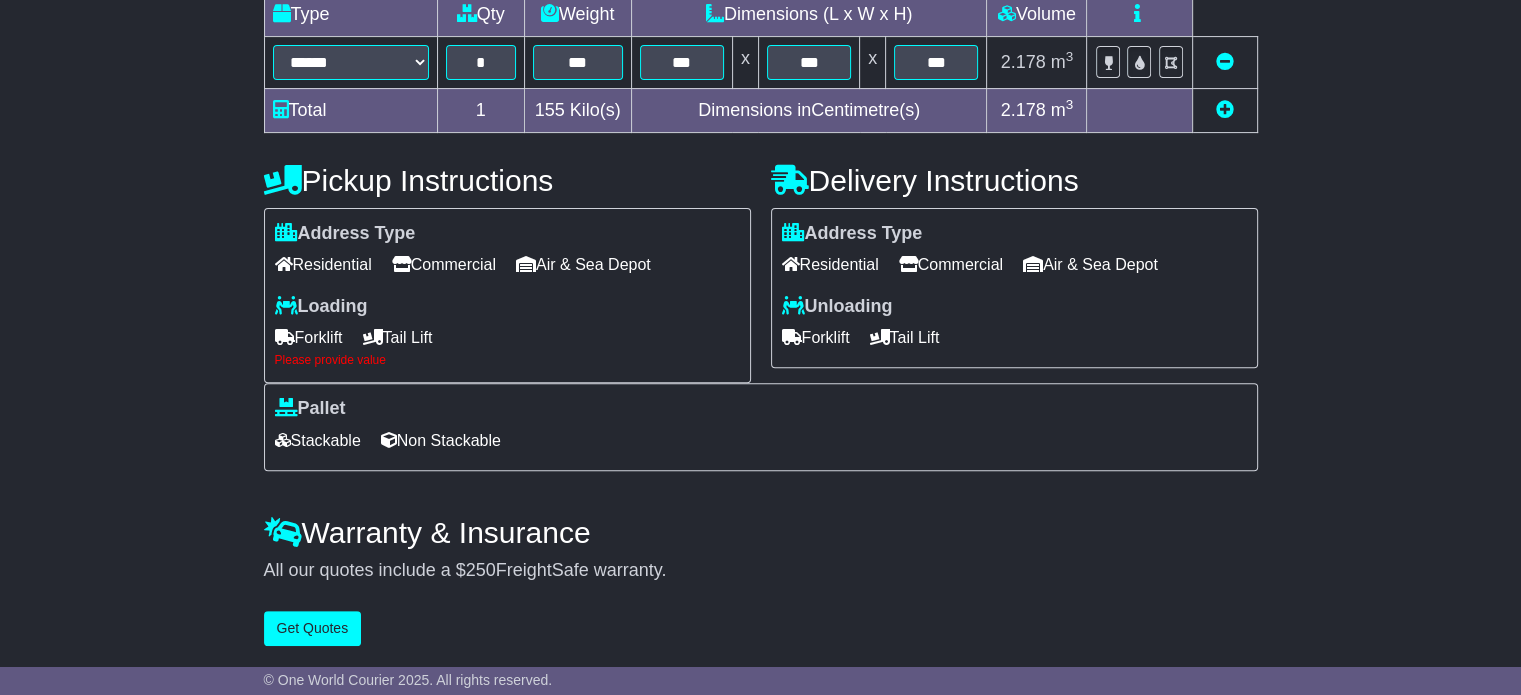 click on "Forklift" at bounding box center (309, 337) 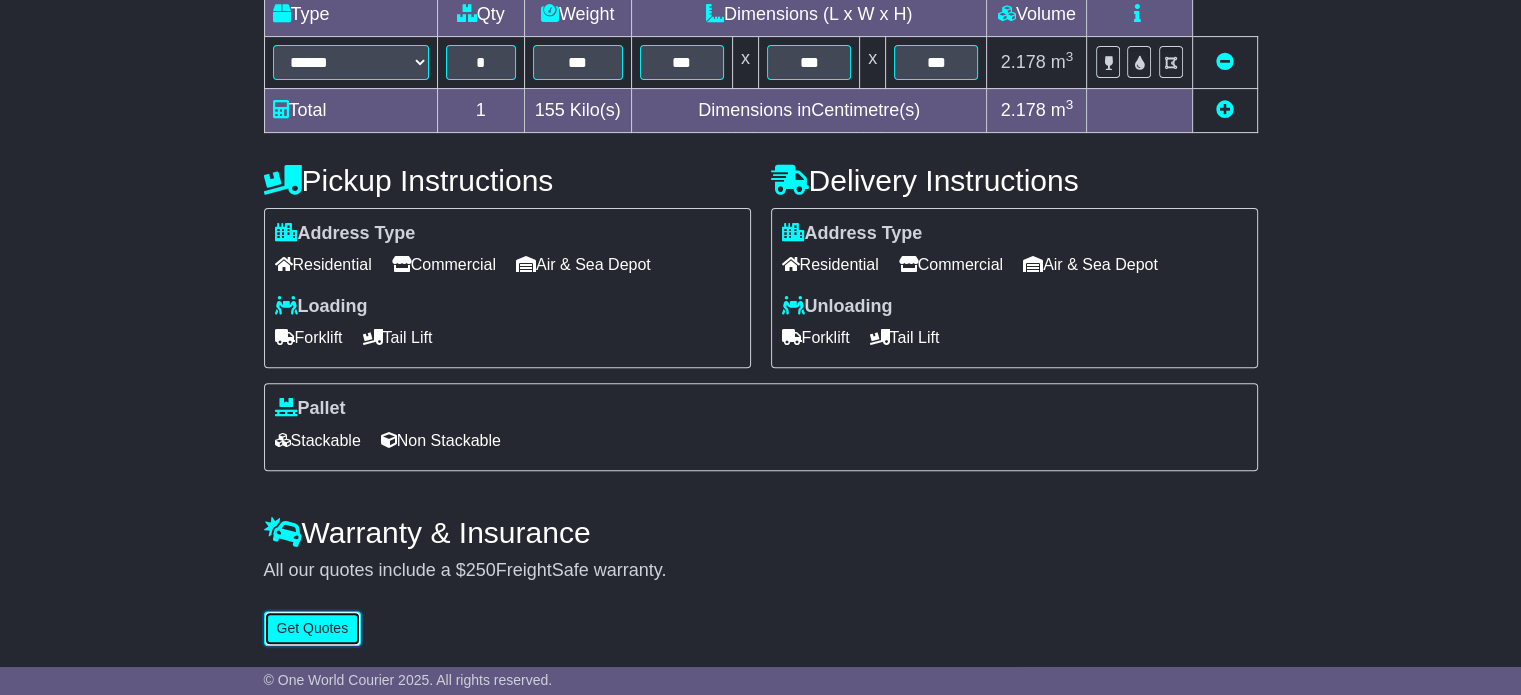 click on "Get Quotes" at bounding box center (313, 628) 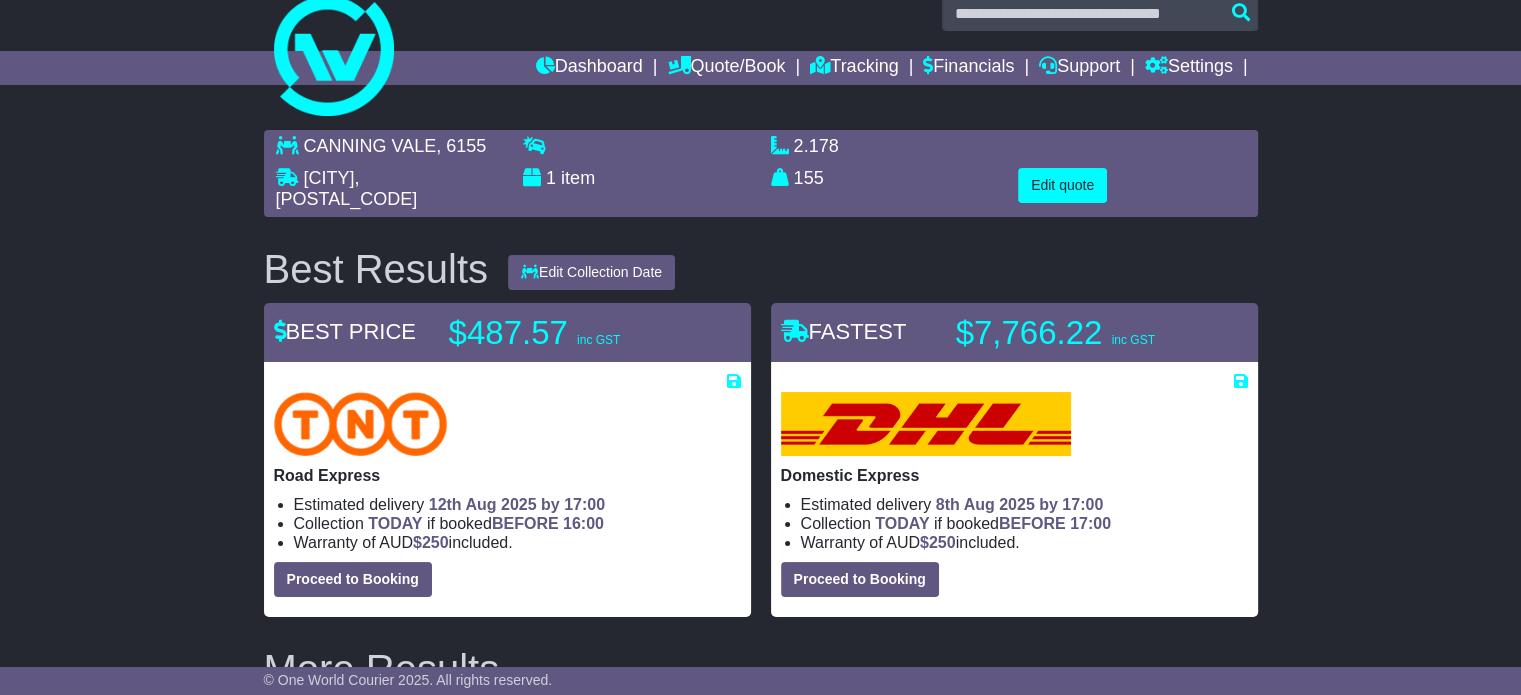 scroll, scrollTop: 0, scrollLeft: 0, axis: both 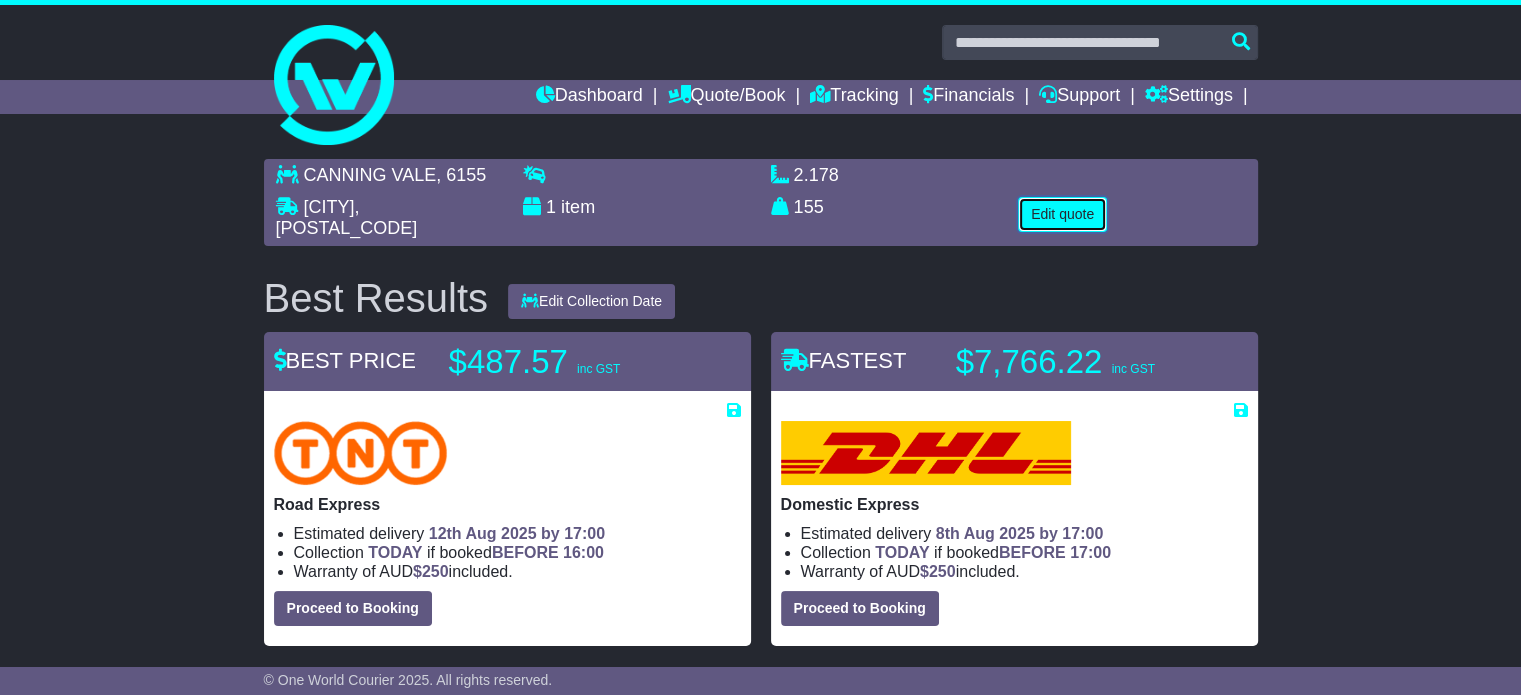 click on "Edit quote" at bounding box center (1062, 214) 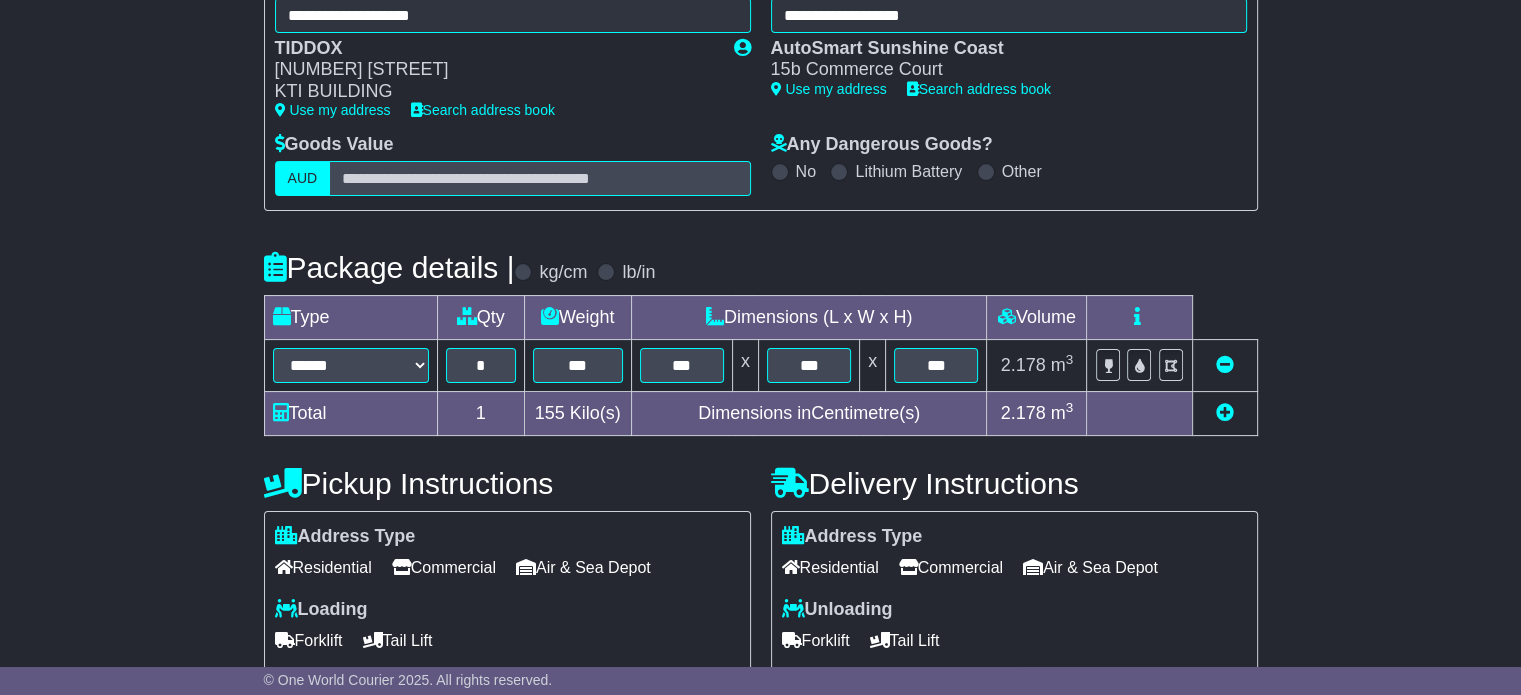 scroll, scrollTop: 300, scrollLeft: 0, axis: vertical 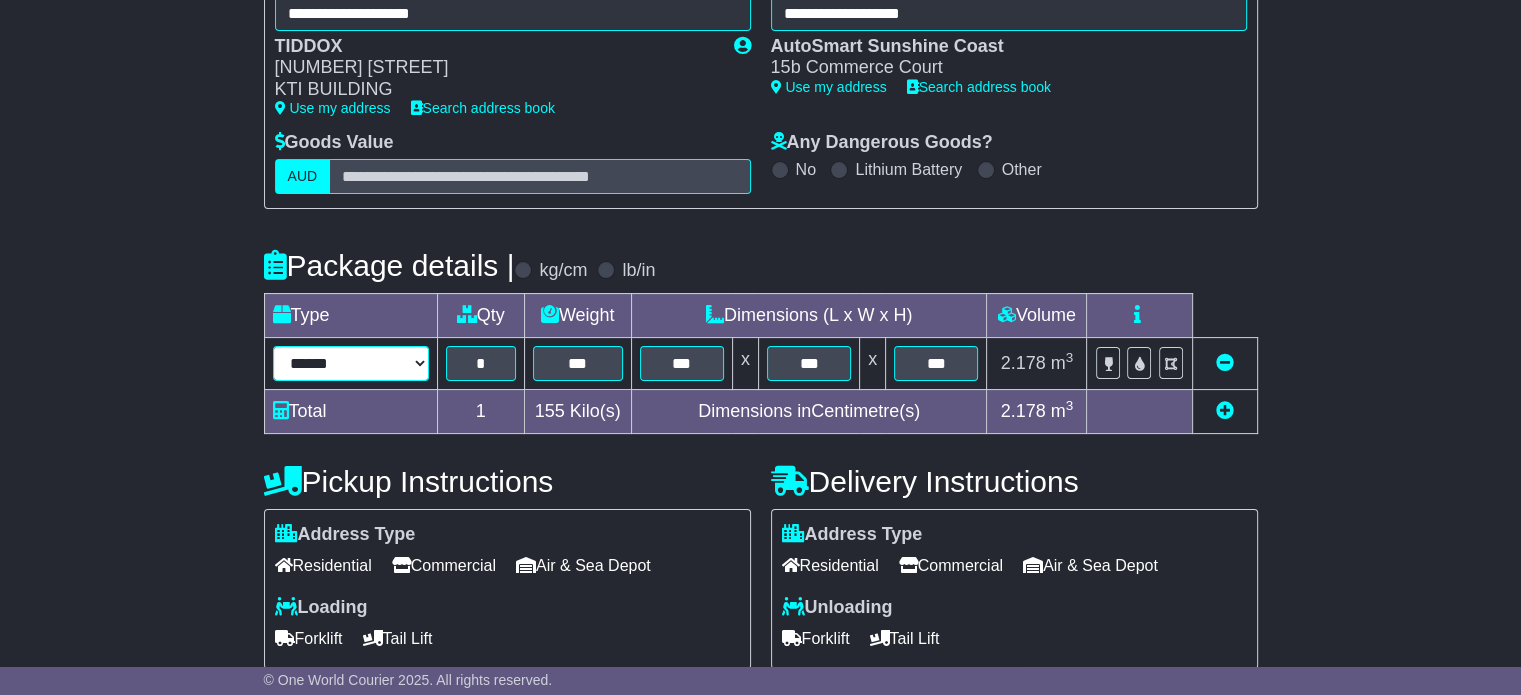 click on "**********" at bounding box center [351, 363] 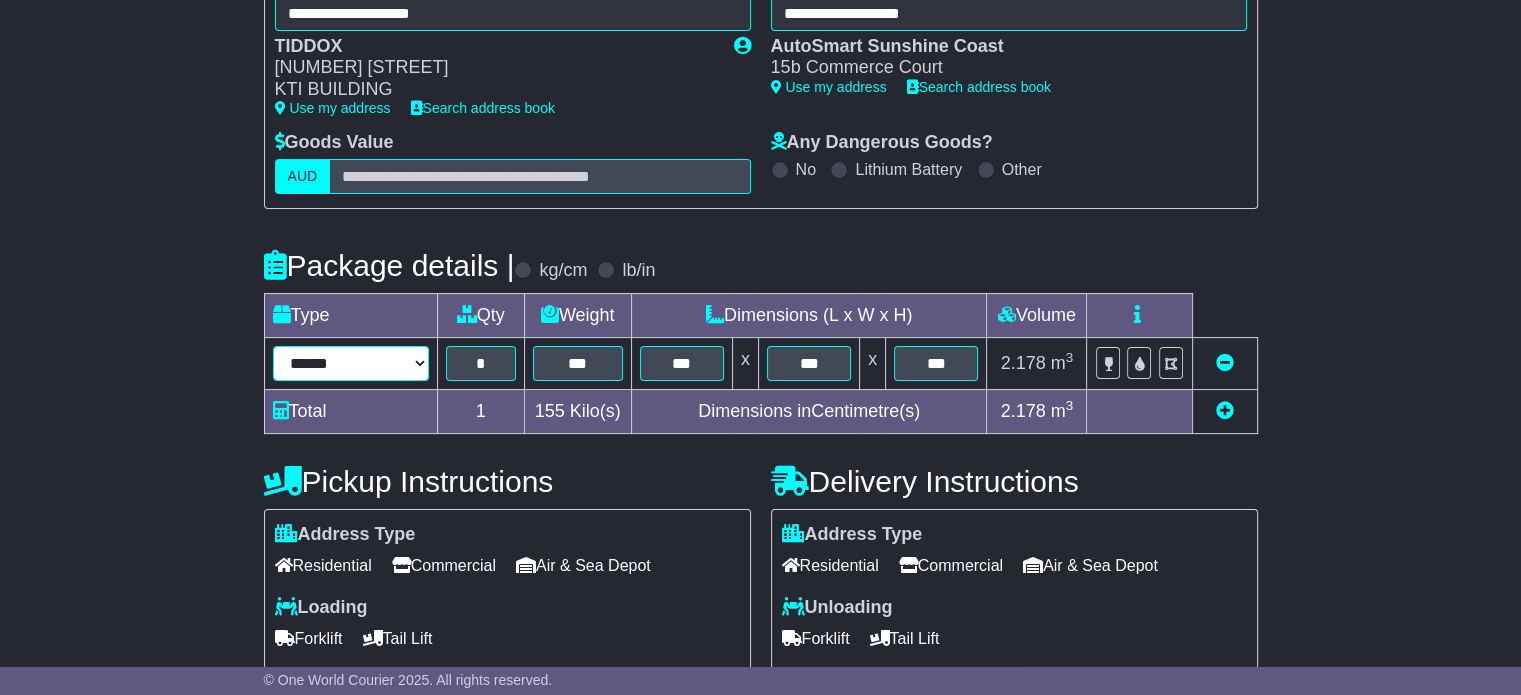 select on "*****" 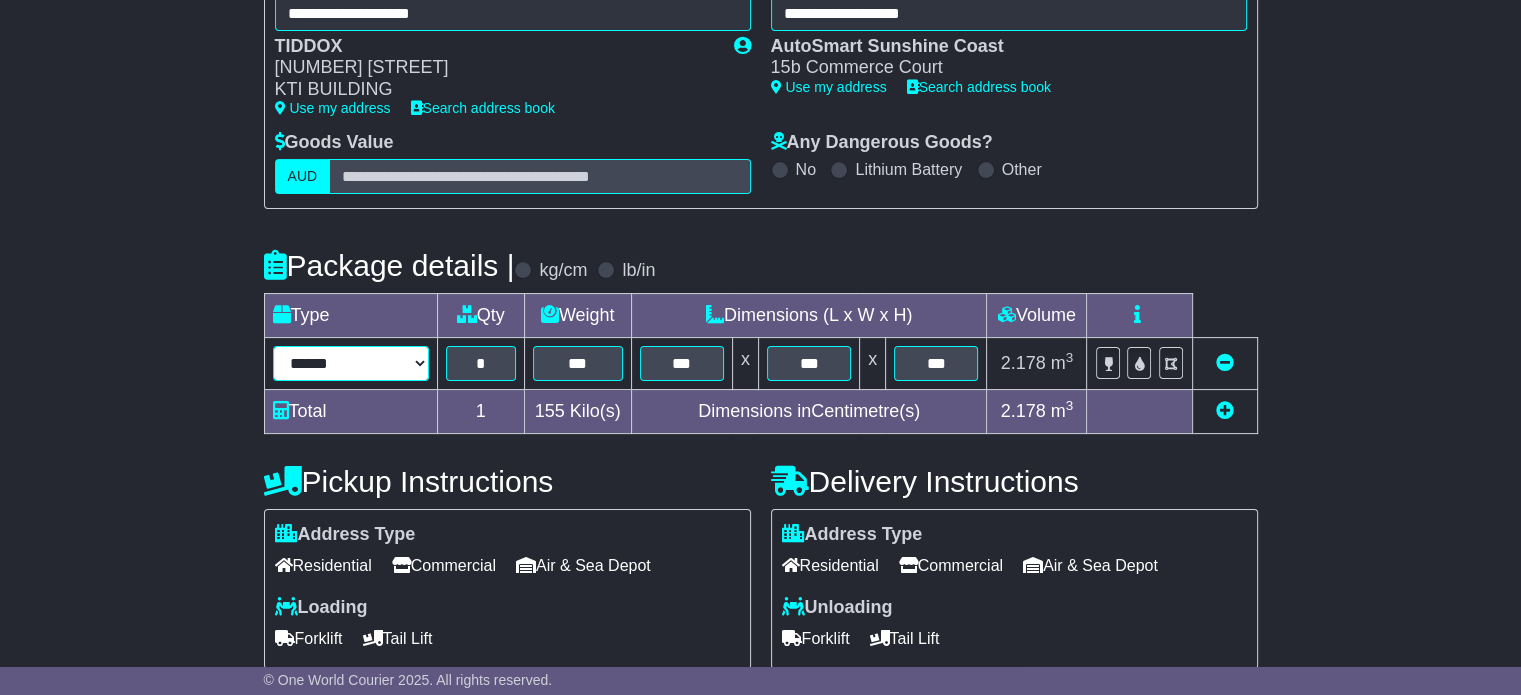 click on "**********" at bounding box center [351, 363] 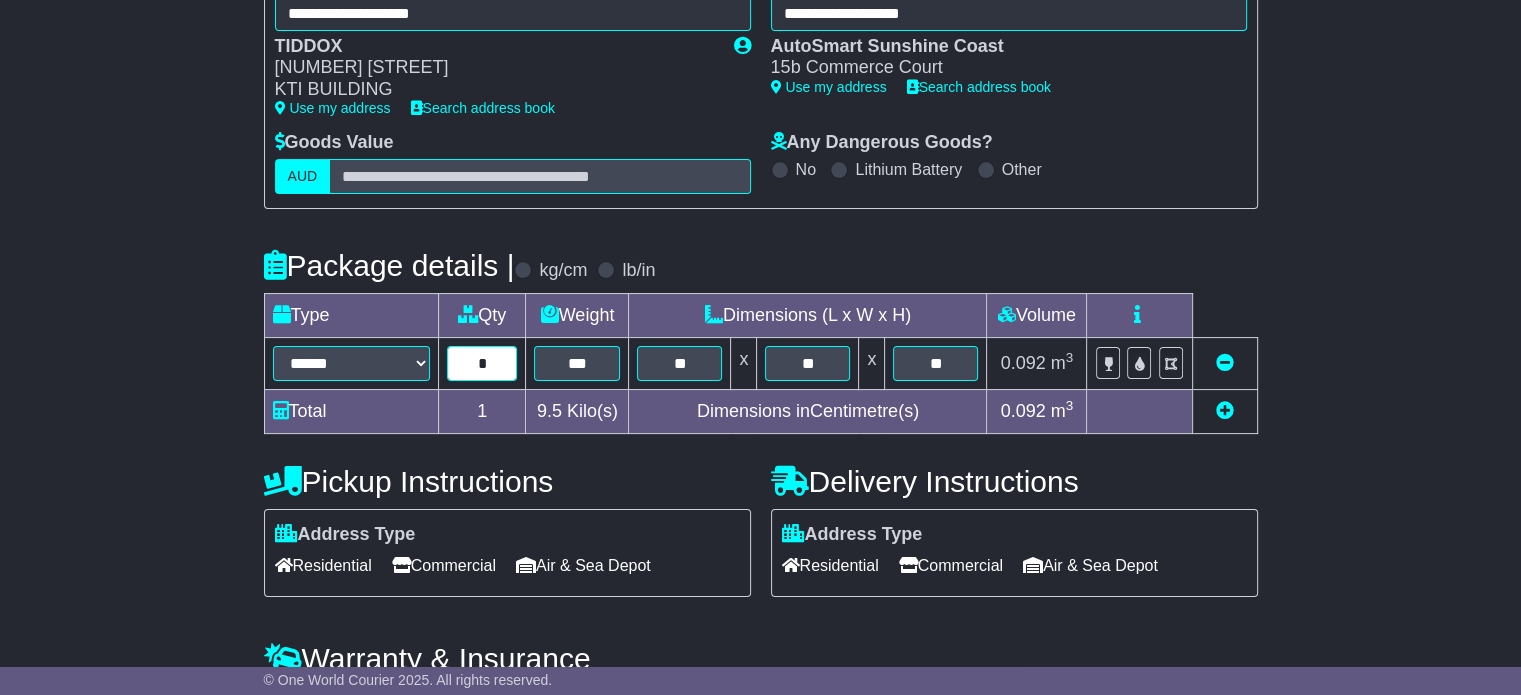 drag, startPoint x: 492, startPoint y: 358, endPoint x: 474, endPoint y: 367, distance: 20.12461 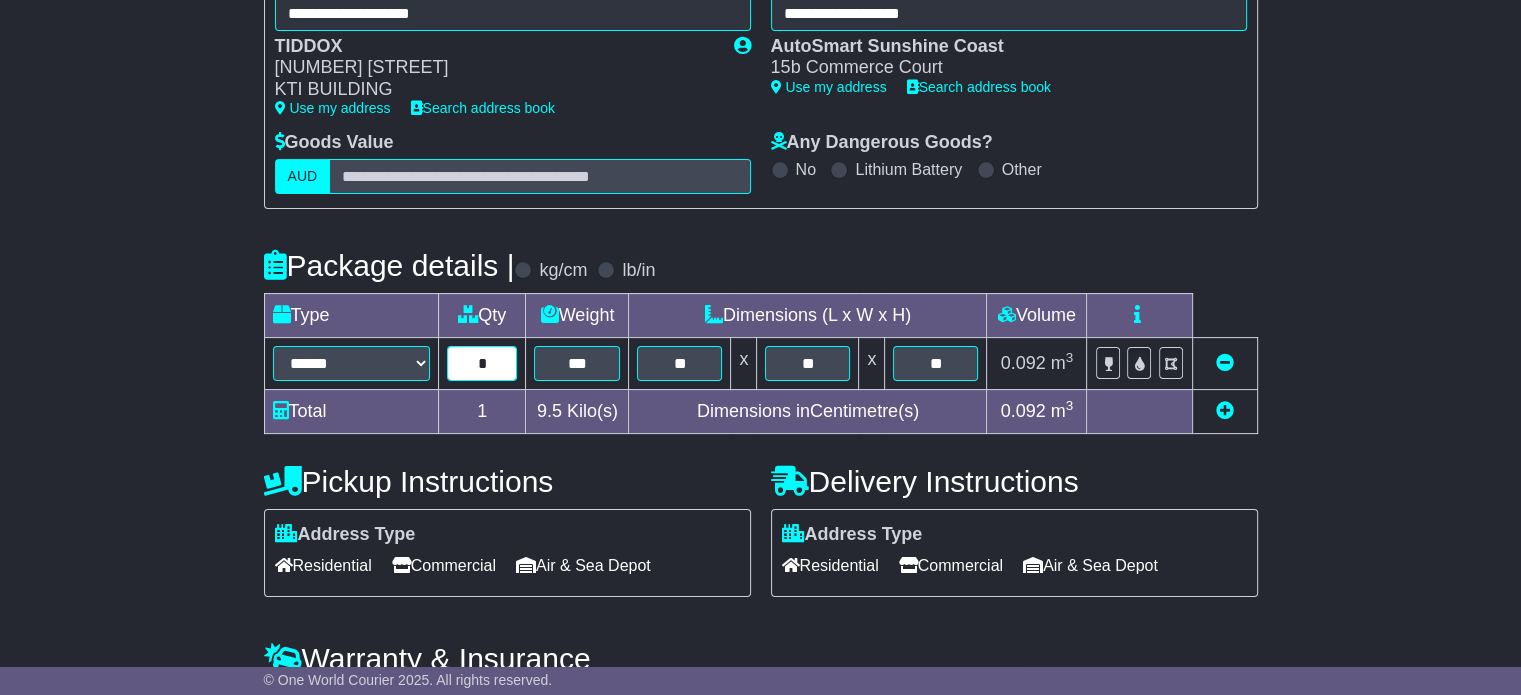 click on "*" at bounding box center [482, 363] 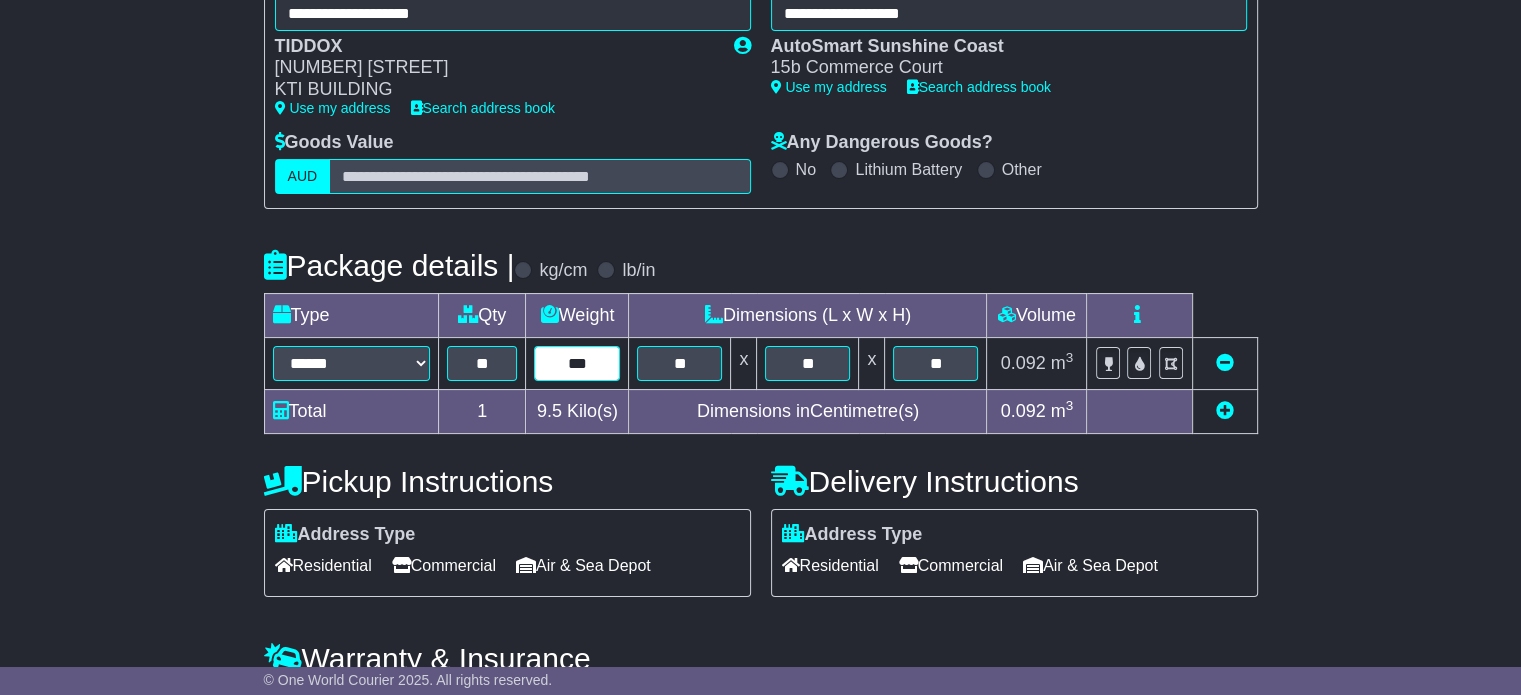 click on "***" at bounding box center (577, 363) 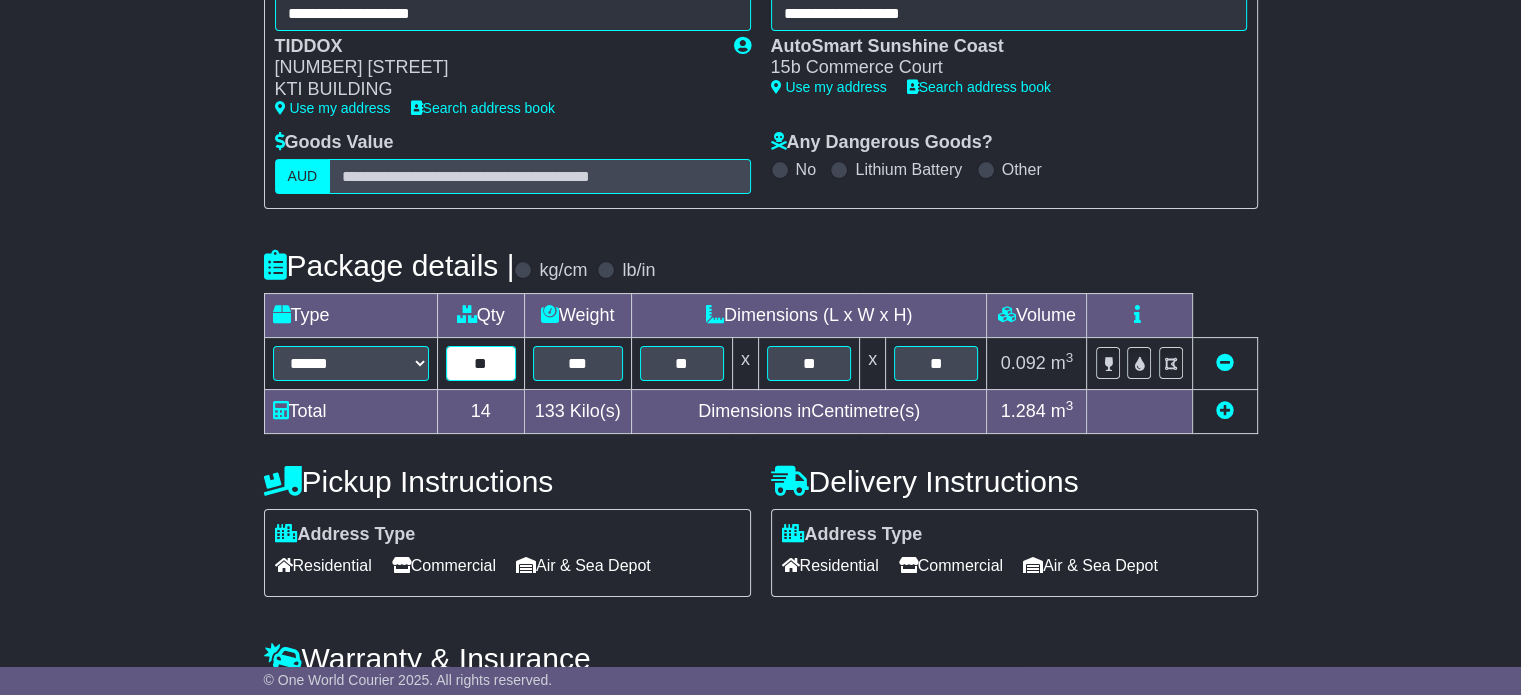 drag, startPoint x: 500, startPoint y: 356, endPoint x: 471, endPoint y: 367, distance: 31.016125 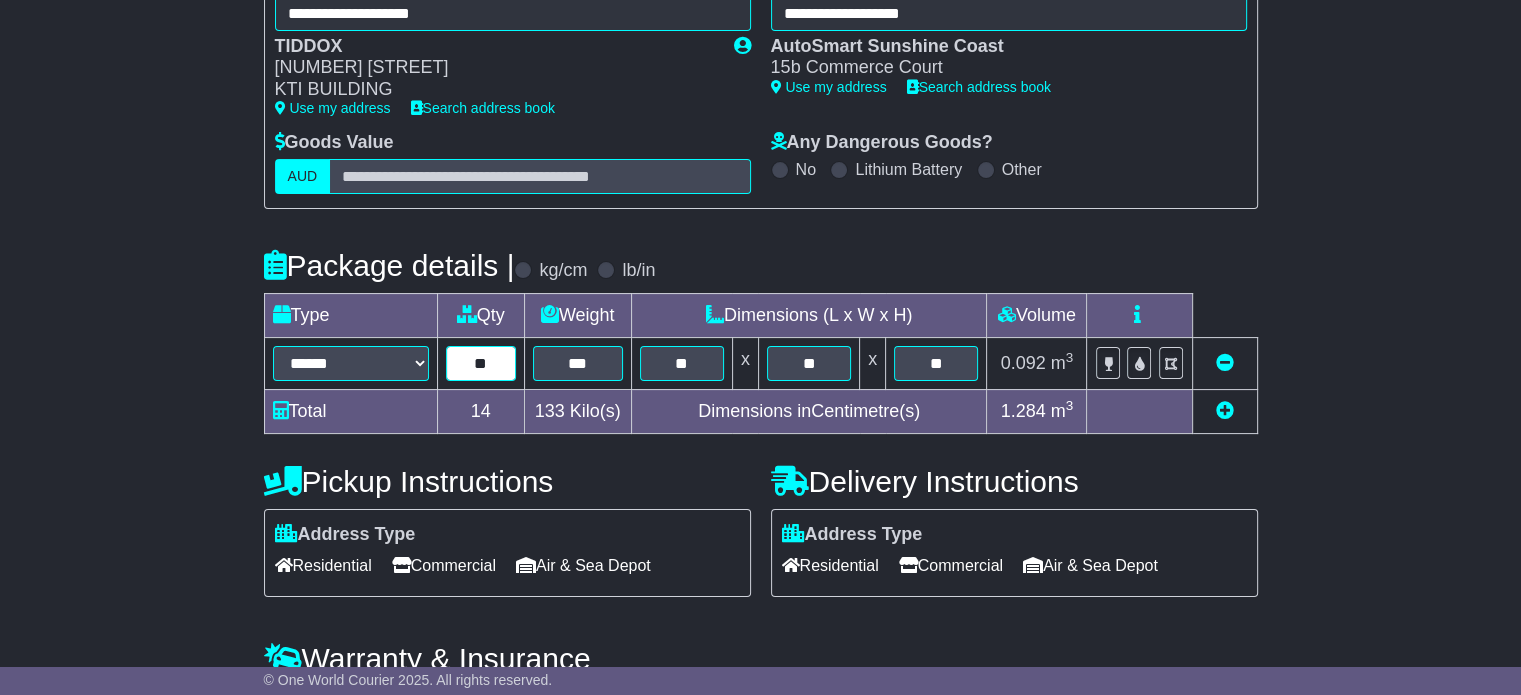 click on "**" at bounding box center [481, 363] 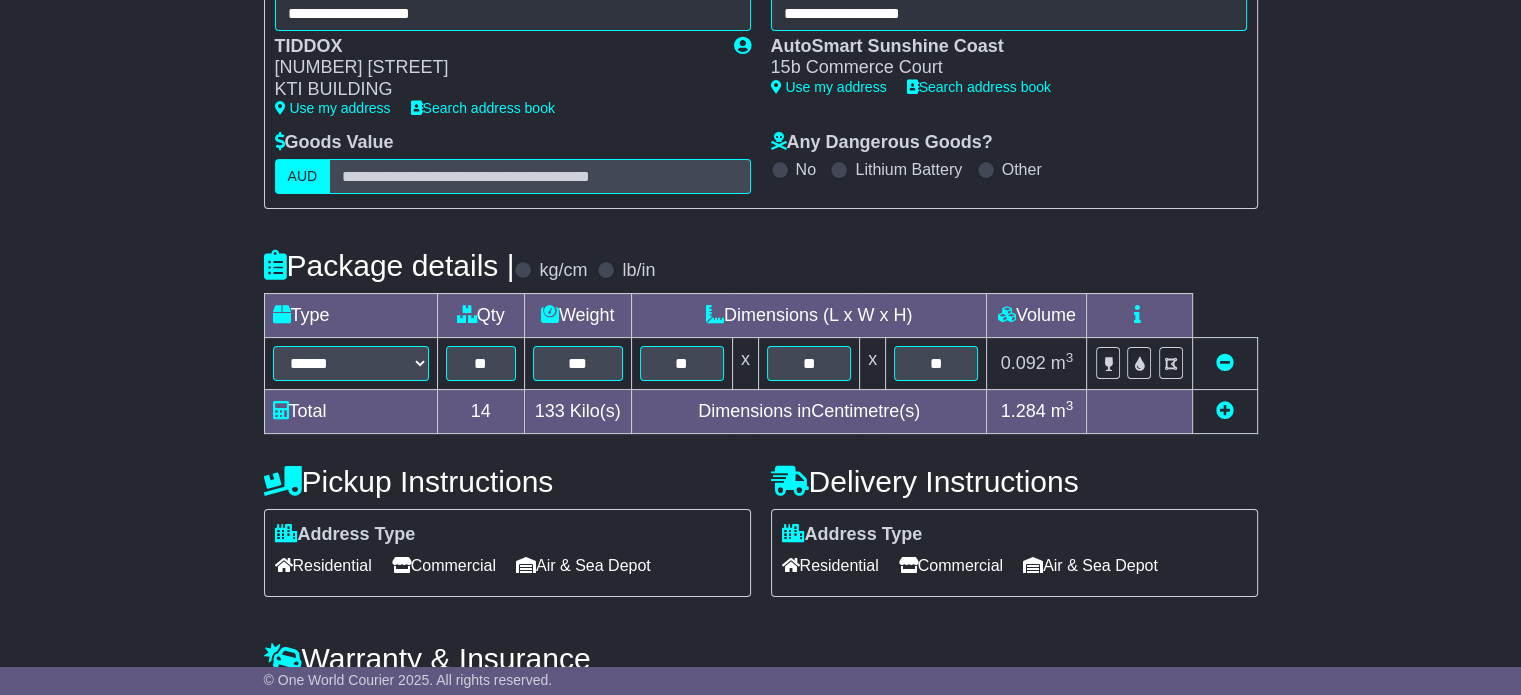 click on "Package details |
kg/cm
lb/in" at bounding box center [761, 266] 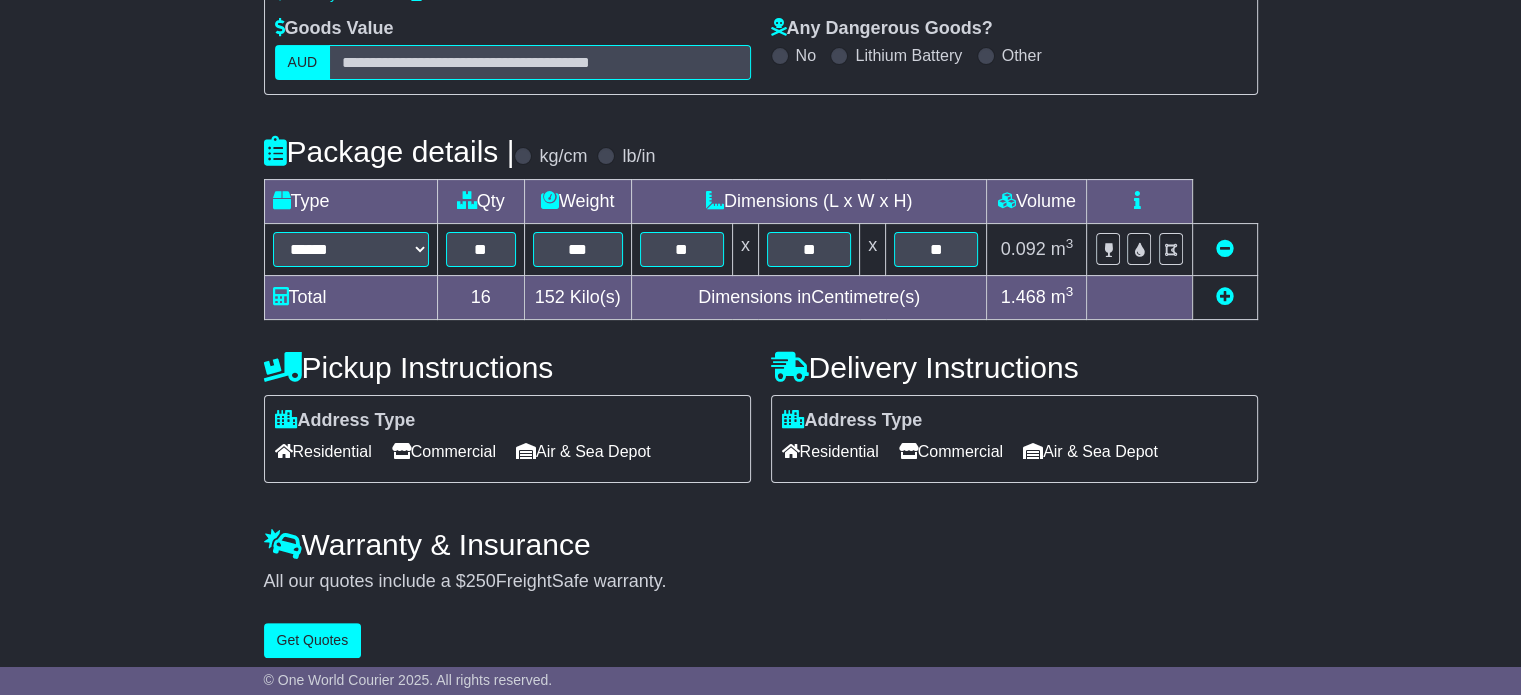 scroll, scrollTop: 426, scrollLeft: 0, axis: vertical 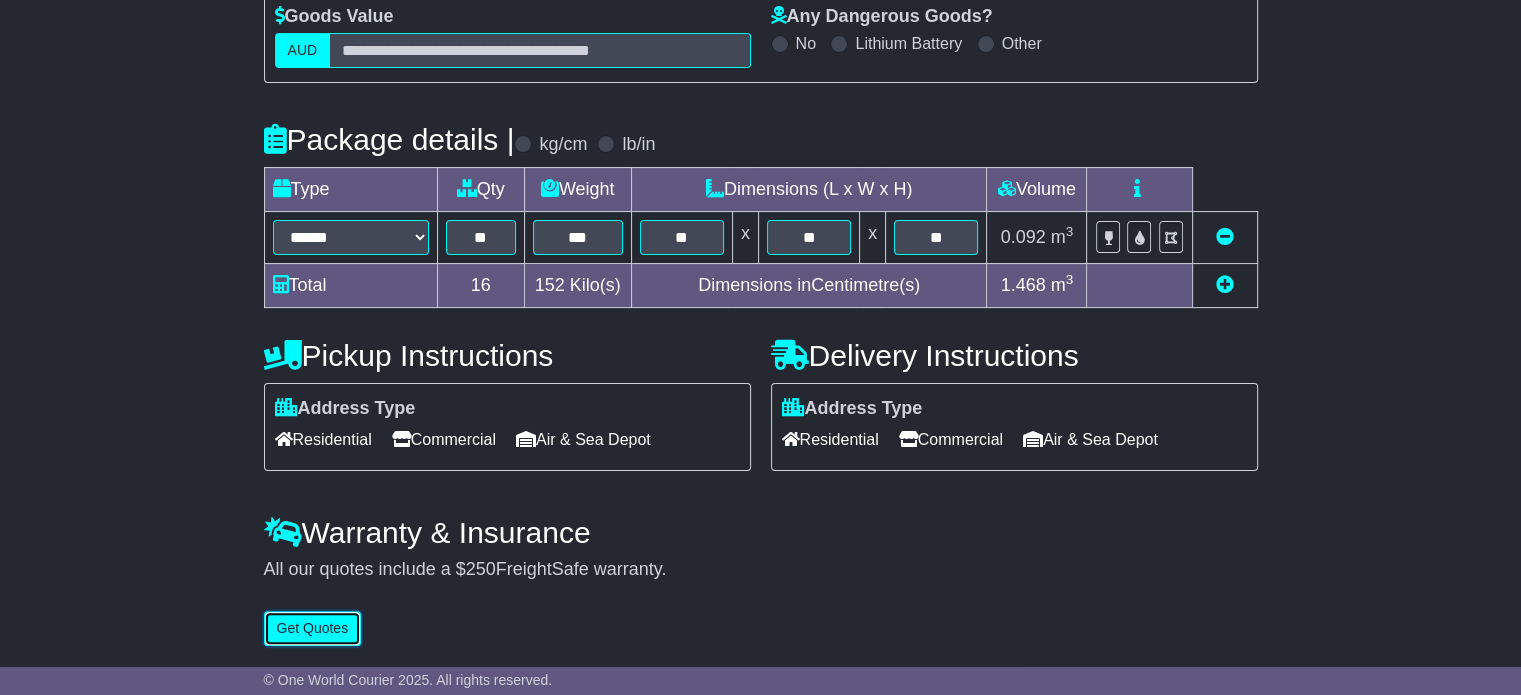 click on "Get Quotes" at bounding box center [313, 628] 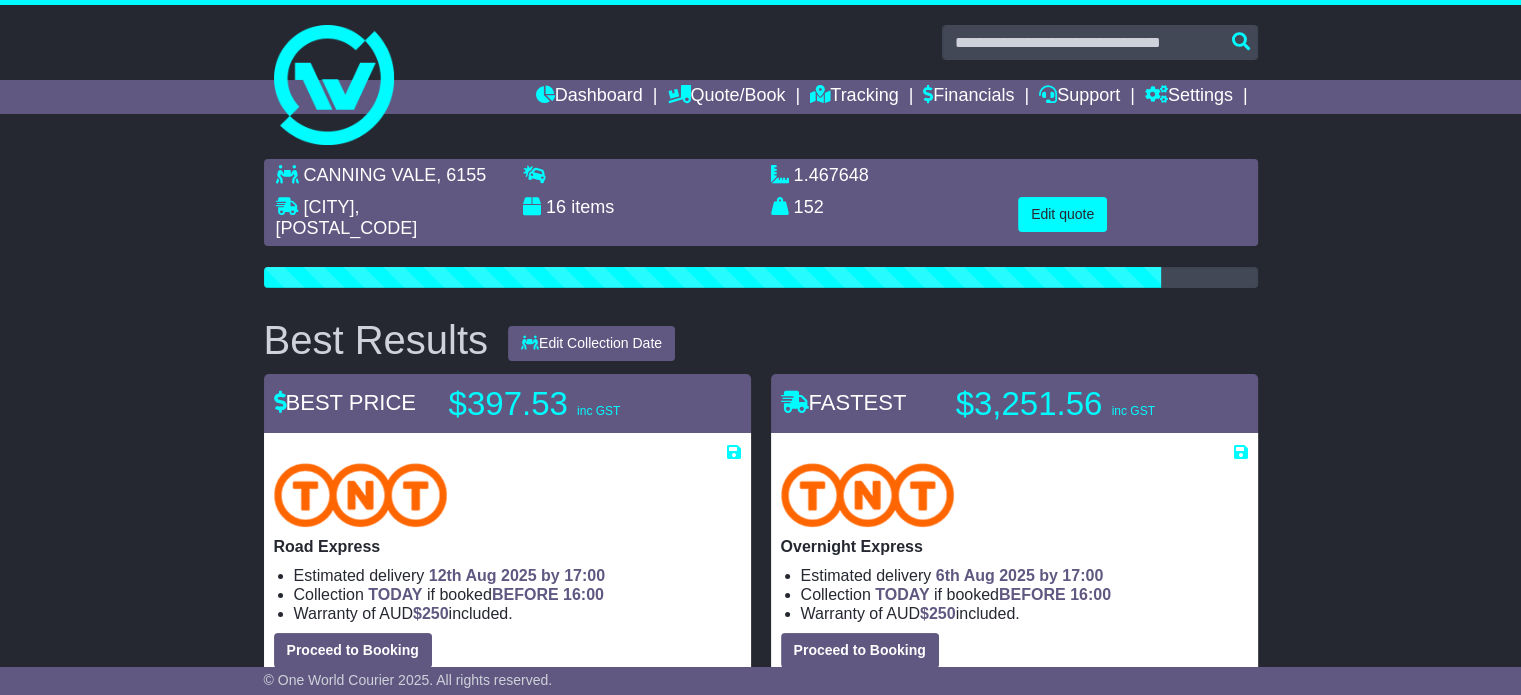 scroll, scrollTop: 100, scrollLeft: 0, axis: vertical 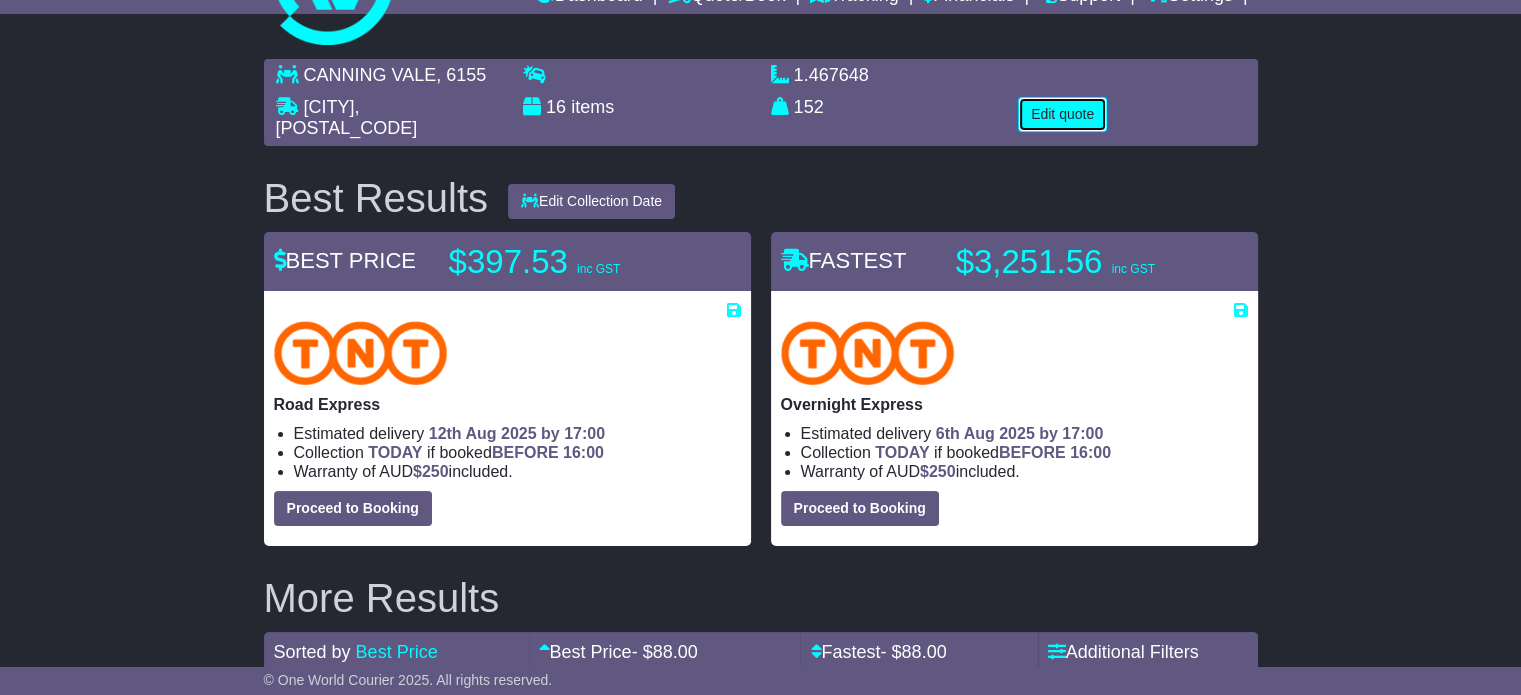 click on "Edit quote" at bounding box center (1062, 114) 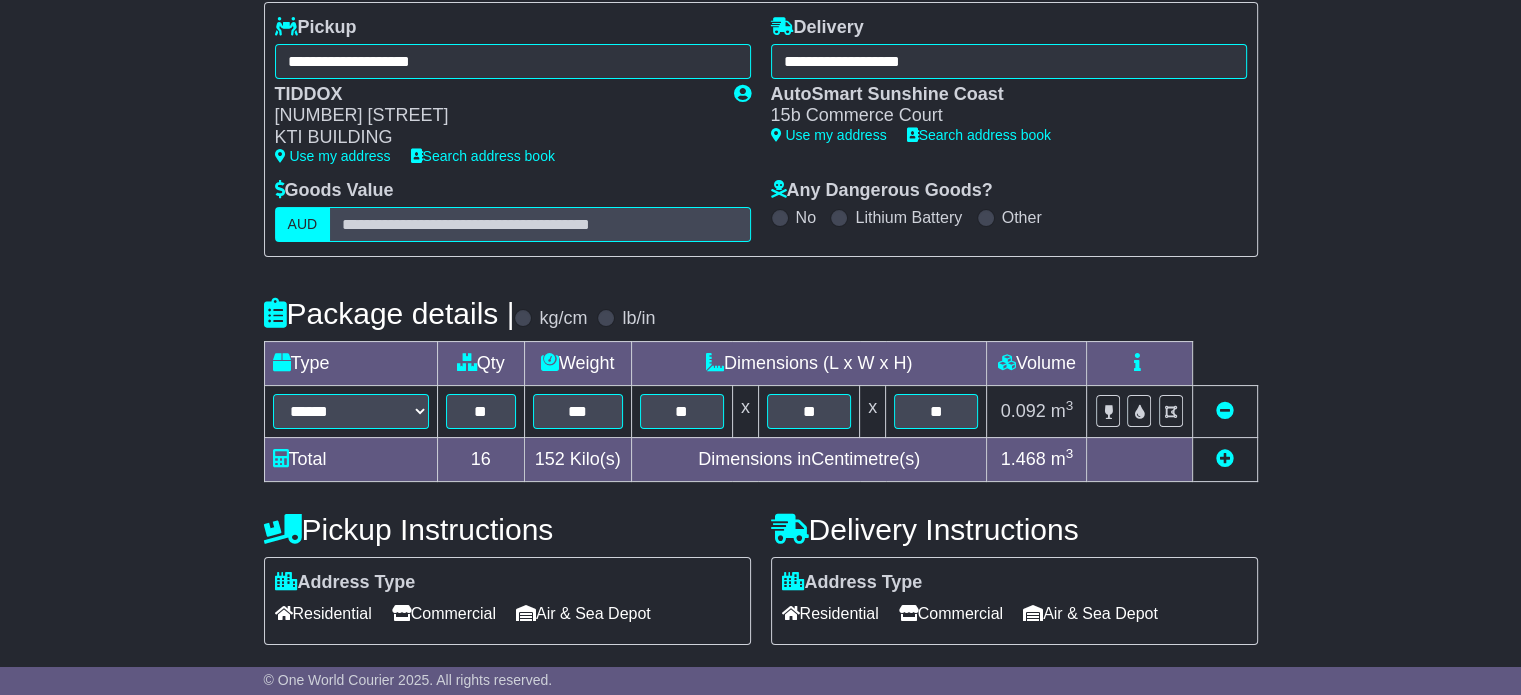 scroll, scrollTop: 300, scrollLeft: 0, axis: vertical 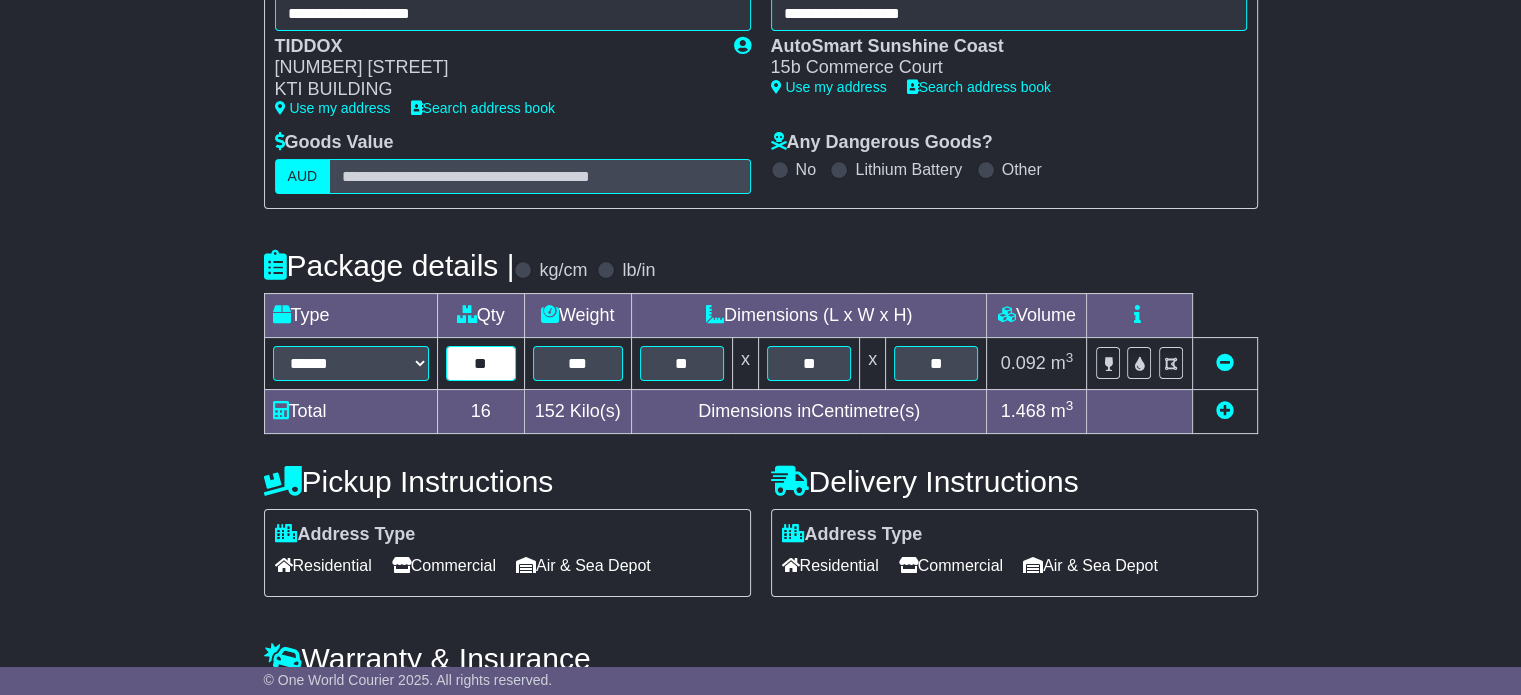 click on "**" at bounding box center [481, 363] 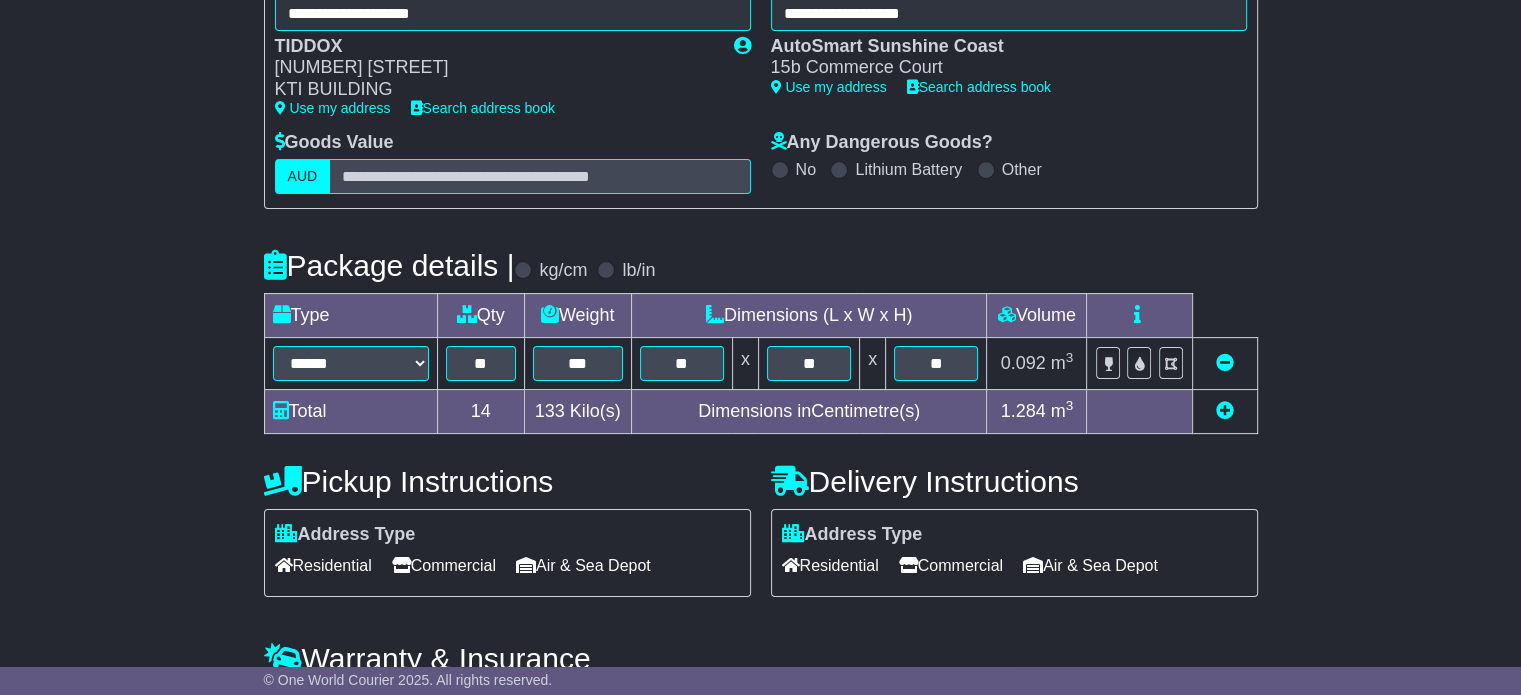 click on "**********" at bounding box center [760, 336] 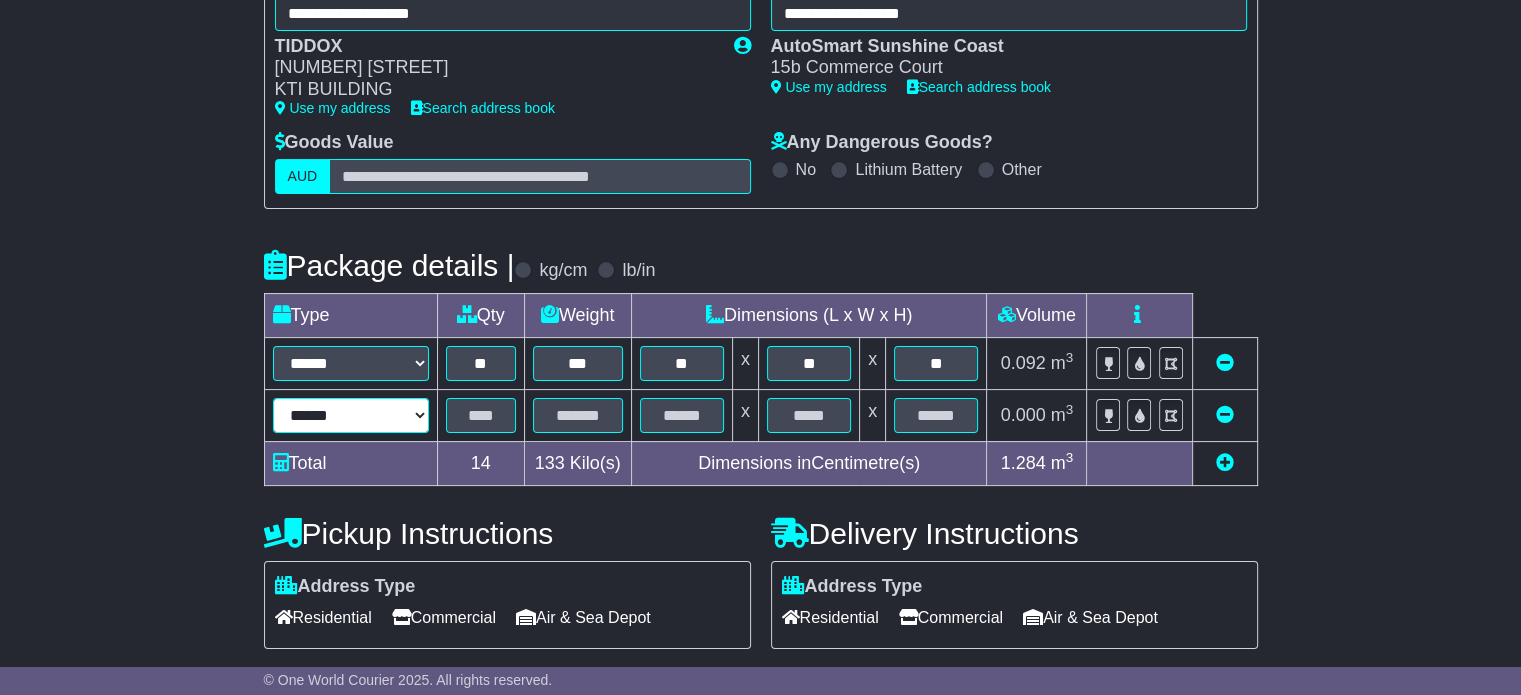 click on "**********" at bounding box center [351, 415] 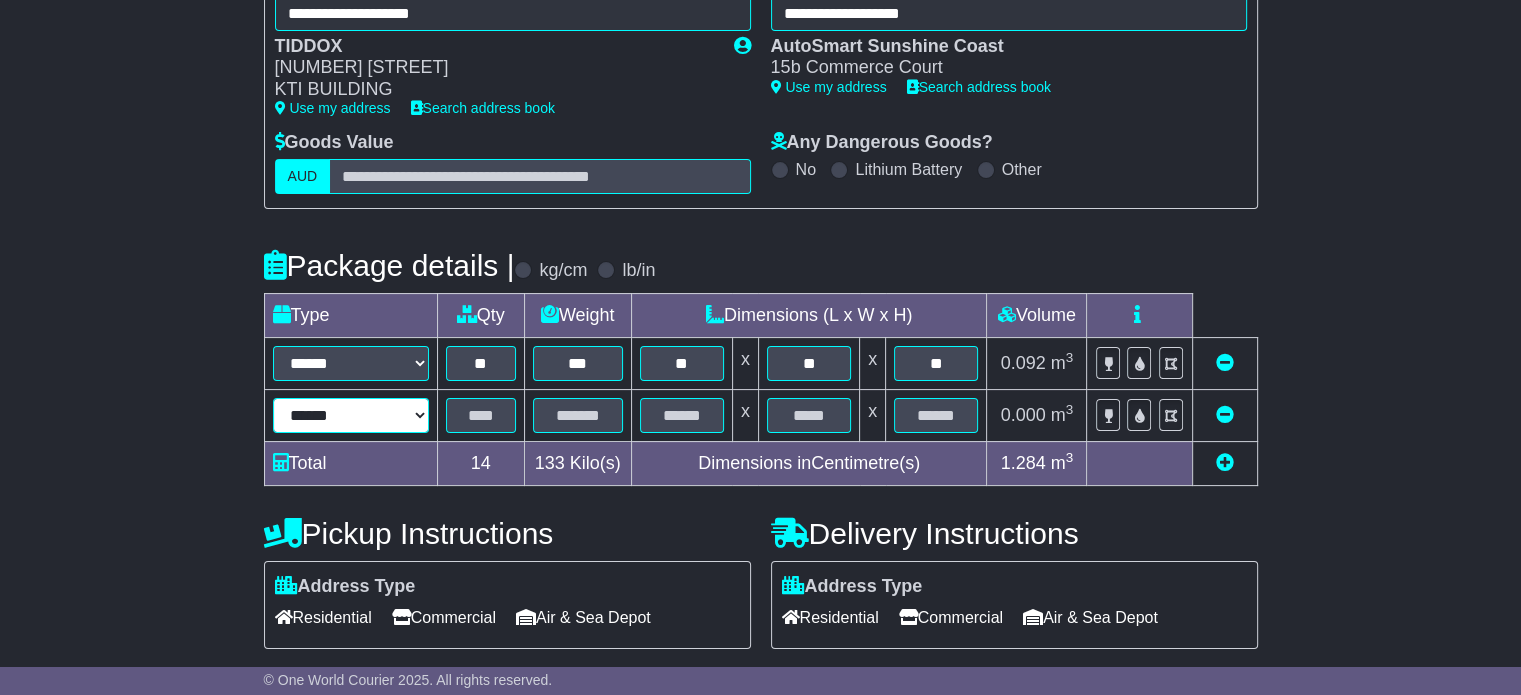 select on "*****" 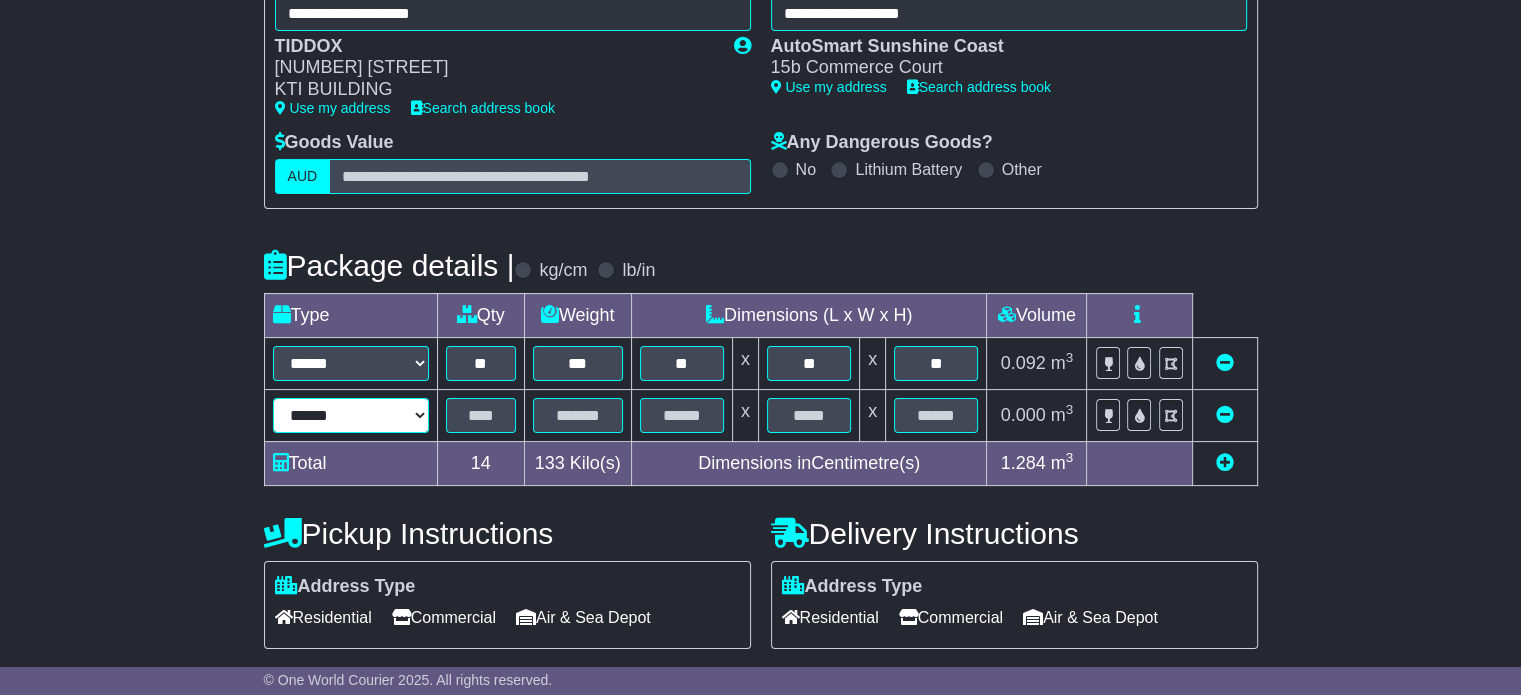 click on "**********" at bounding box center (351, 415) 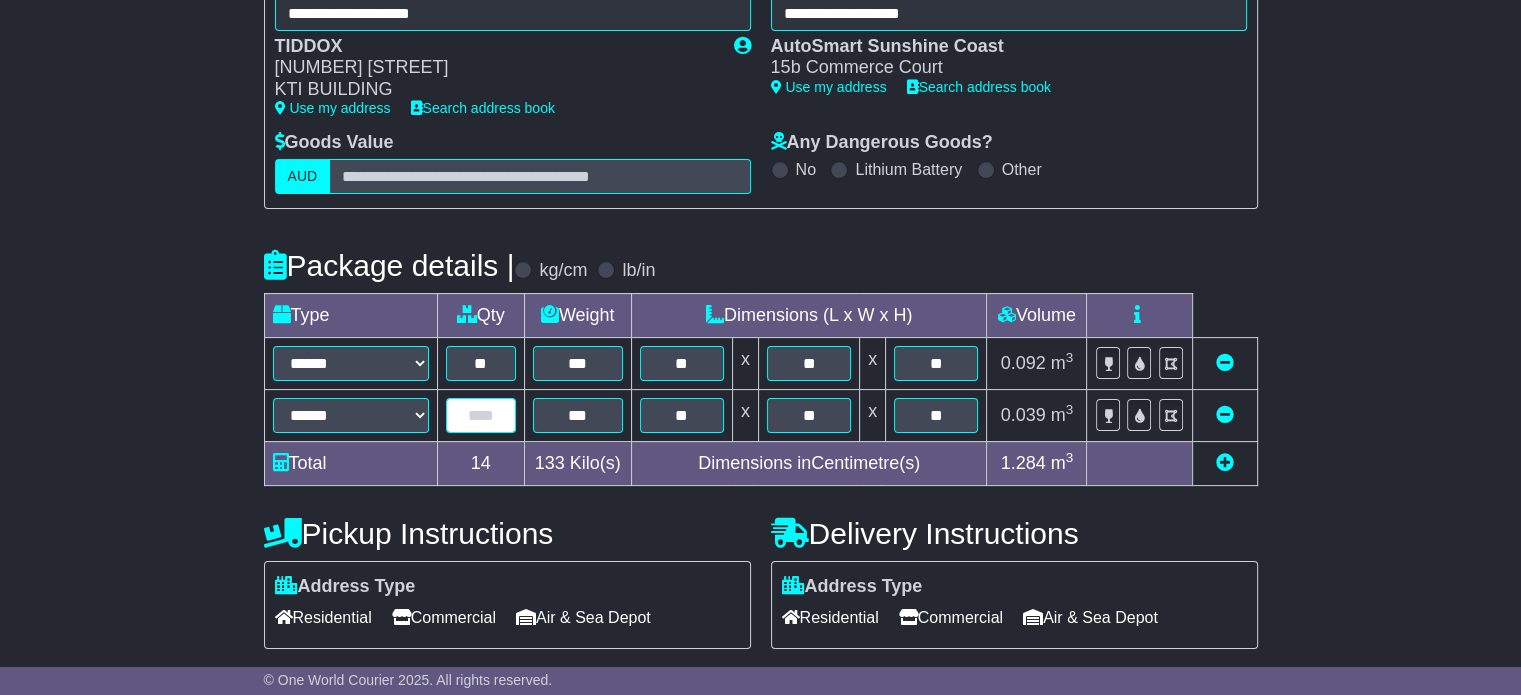 click at bounding box center (481, 415) 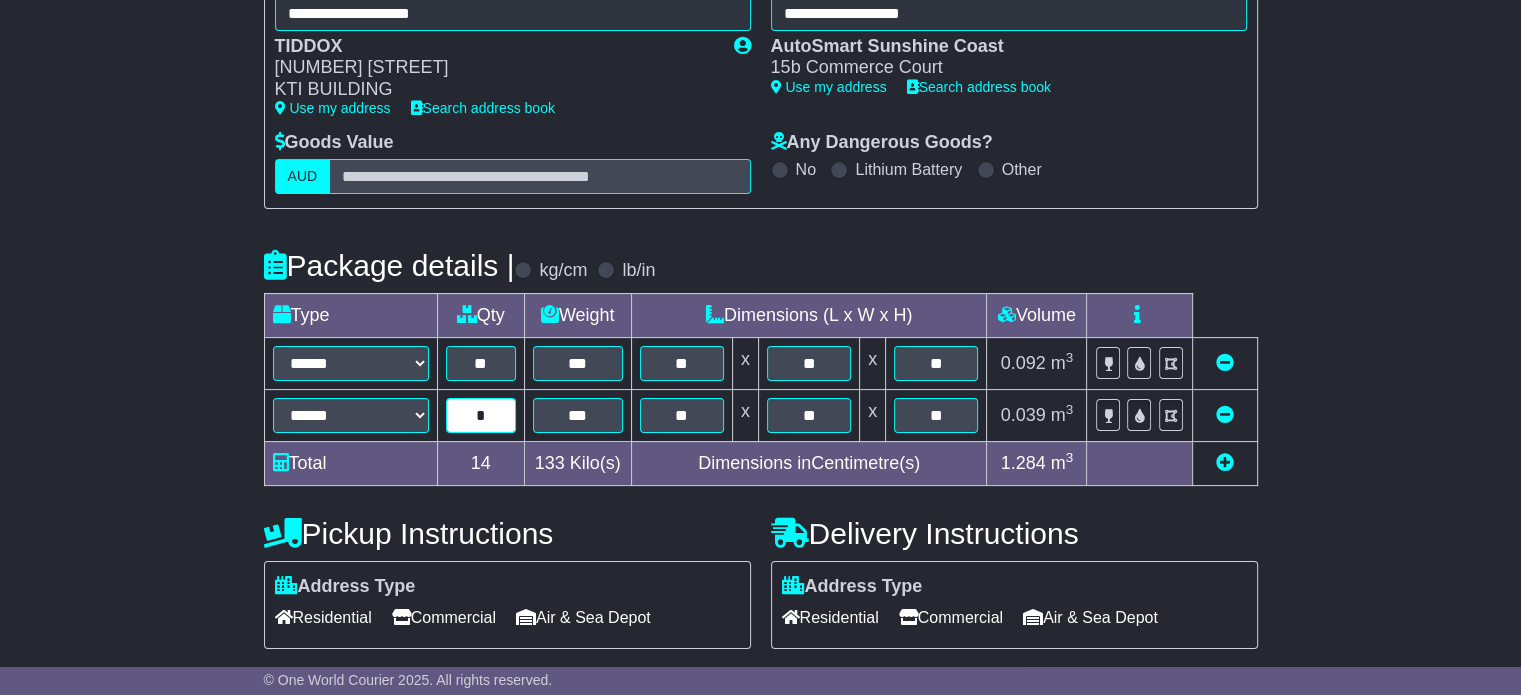 type on "*" 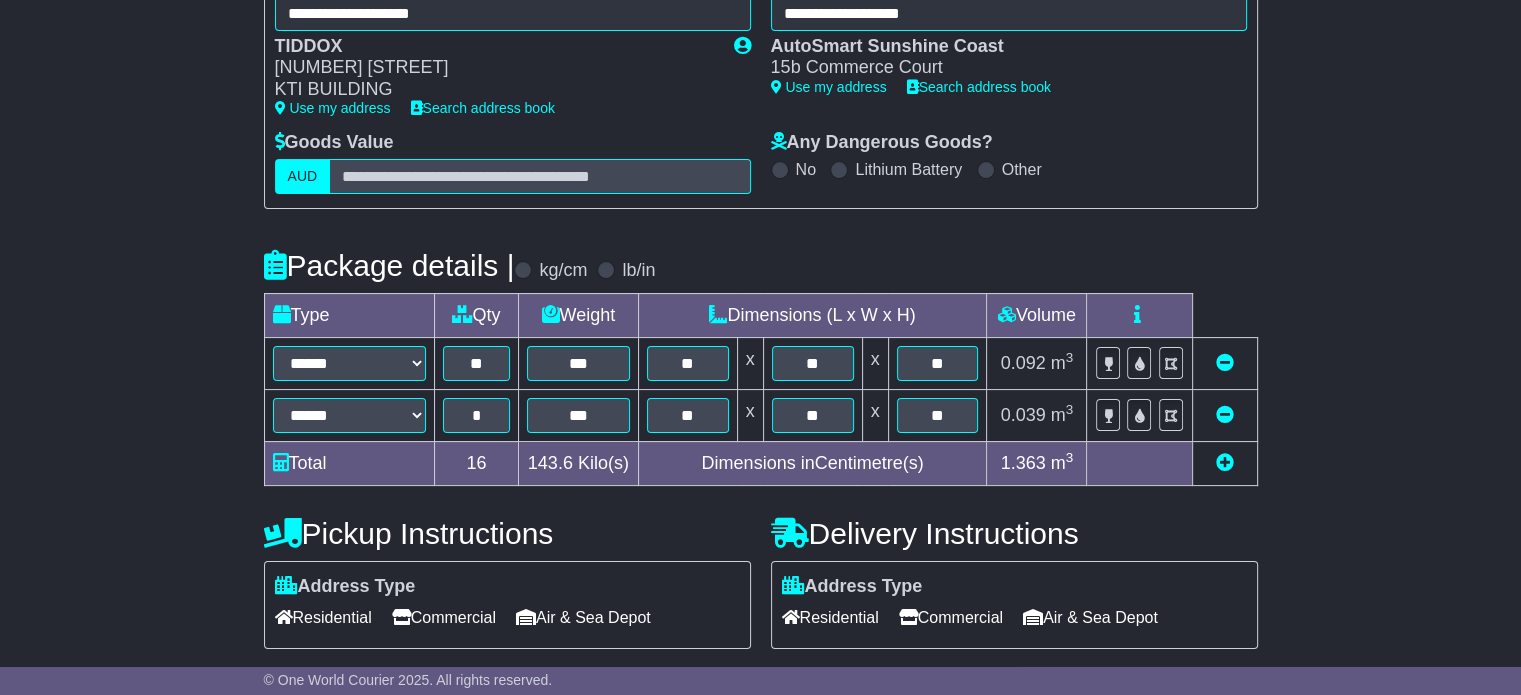 click on "**********" at bounding box center (760, 362) 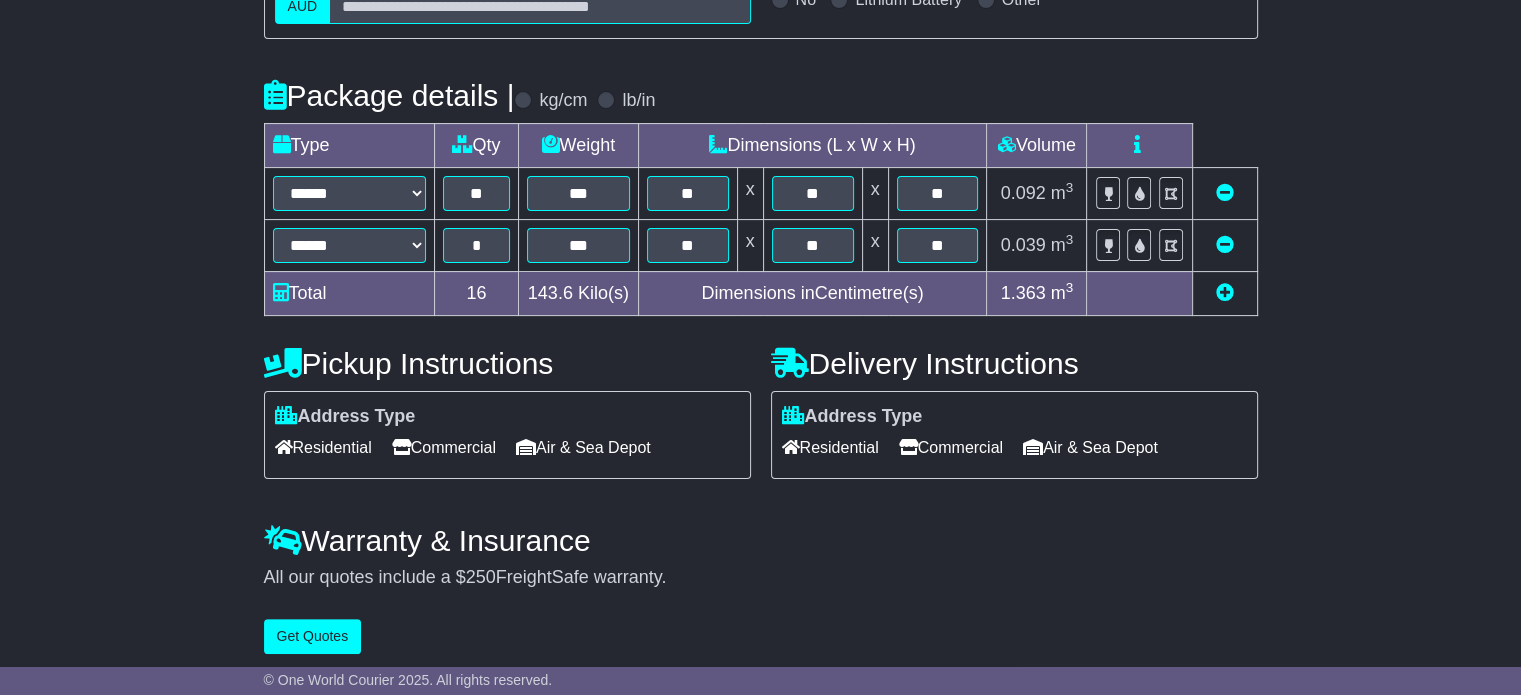 scroll, scrollTop: 477, scrollLeft: 0, axis: vertical 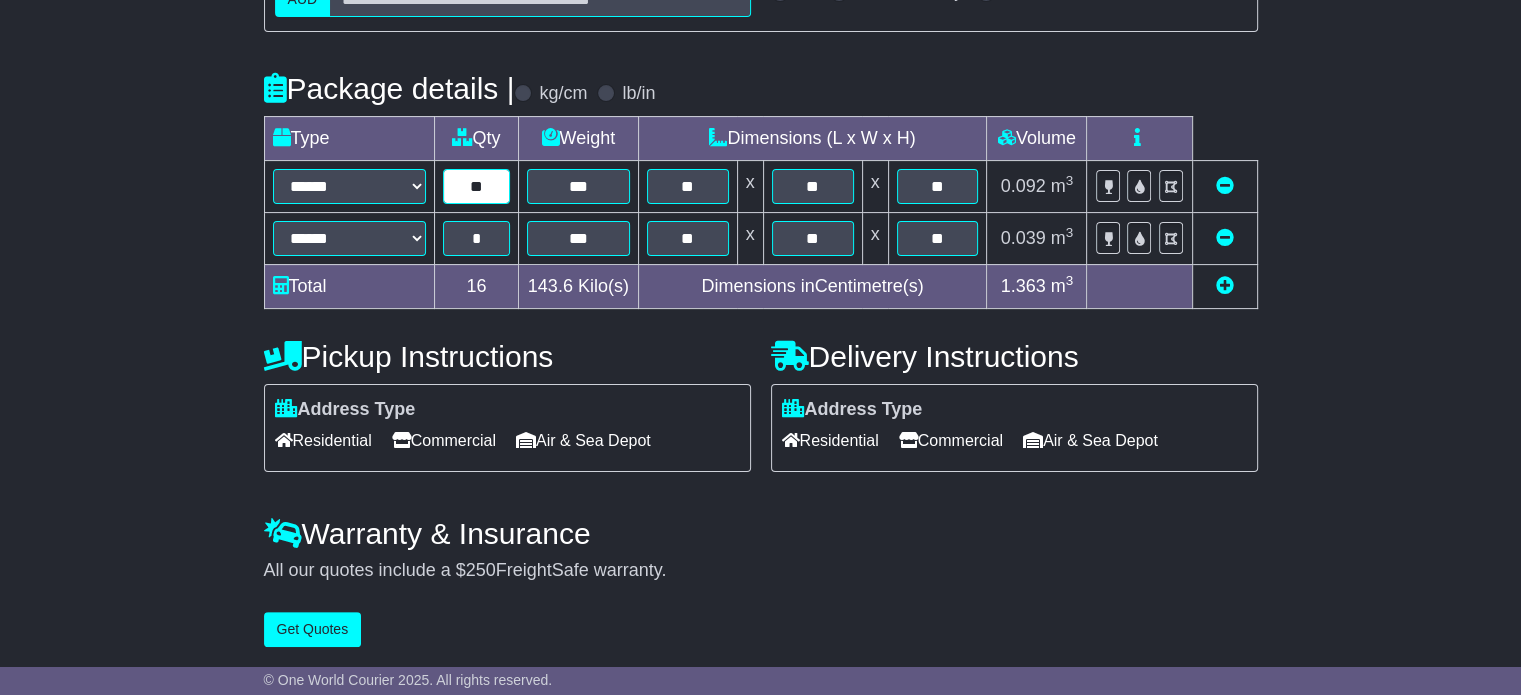 click on "**" at bounding box center [476, 186] 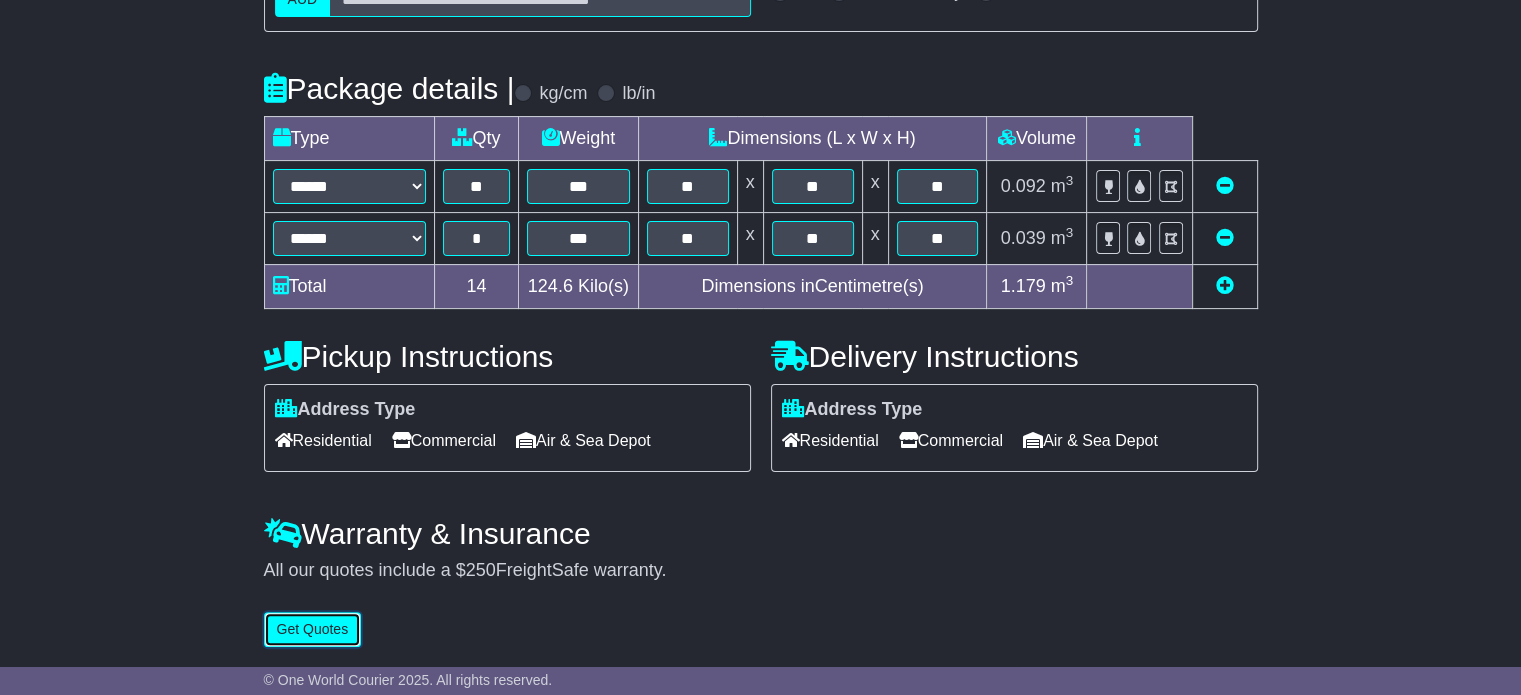 click on "Get Quotes" at bounding box center (313, 629) 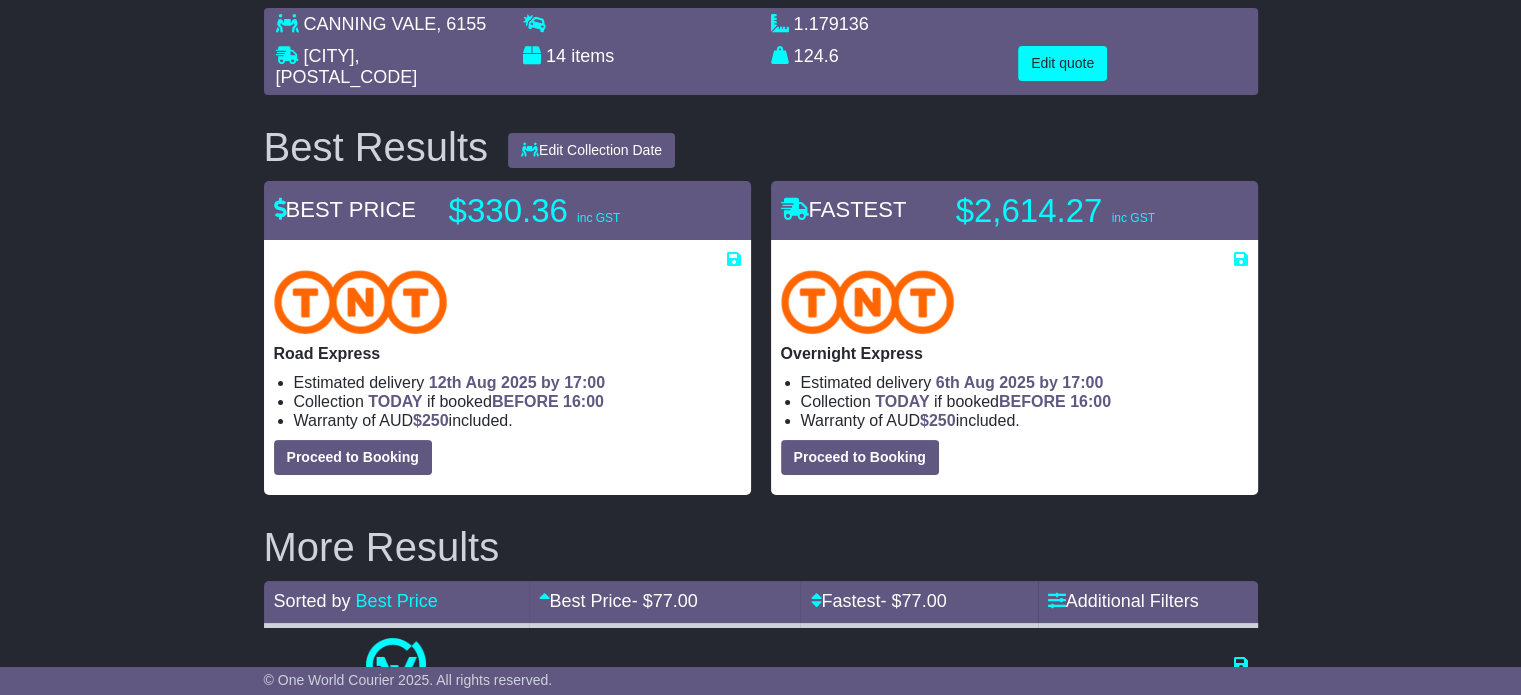 scroll, scrollTop: 0, scrollLeft: 0, axis: both 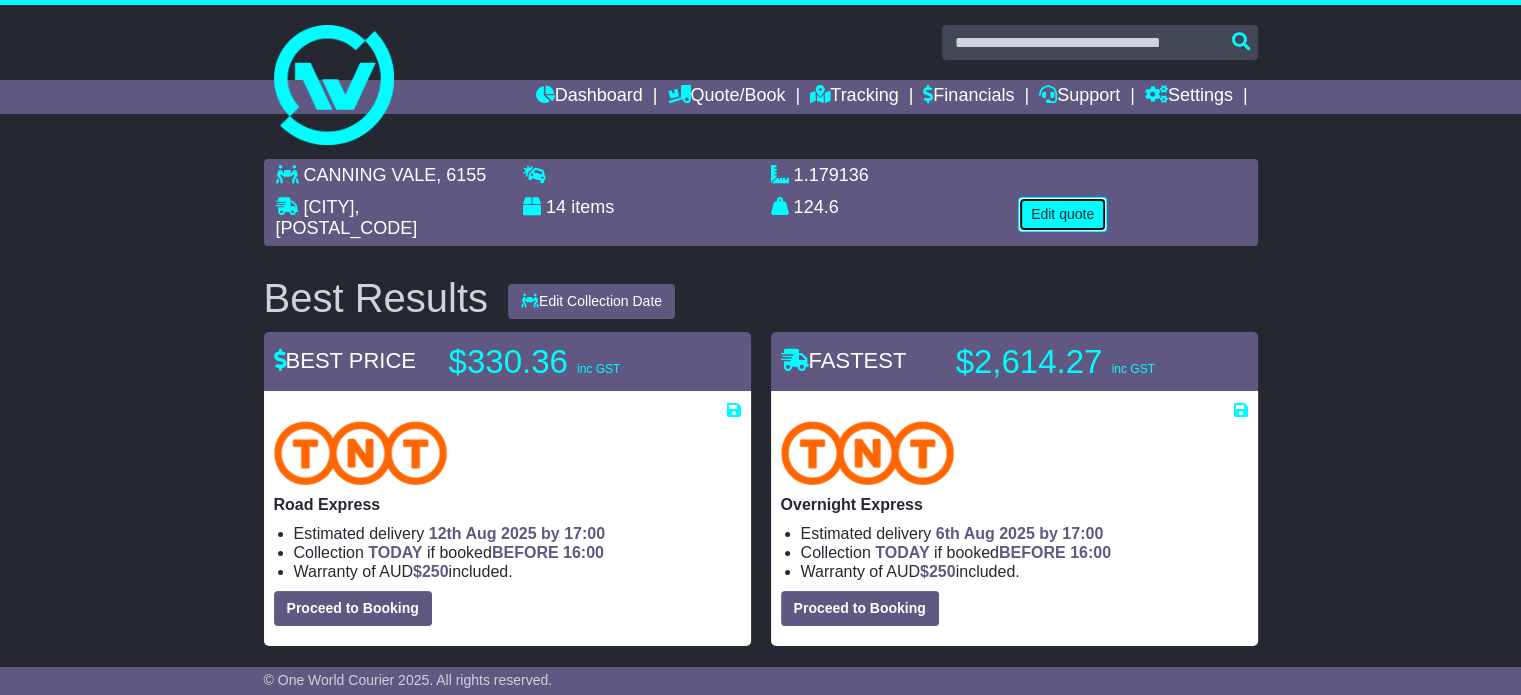 click on "Edit quote" at bounding box center [1062, 214] 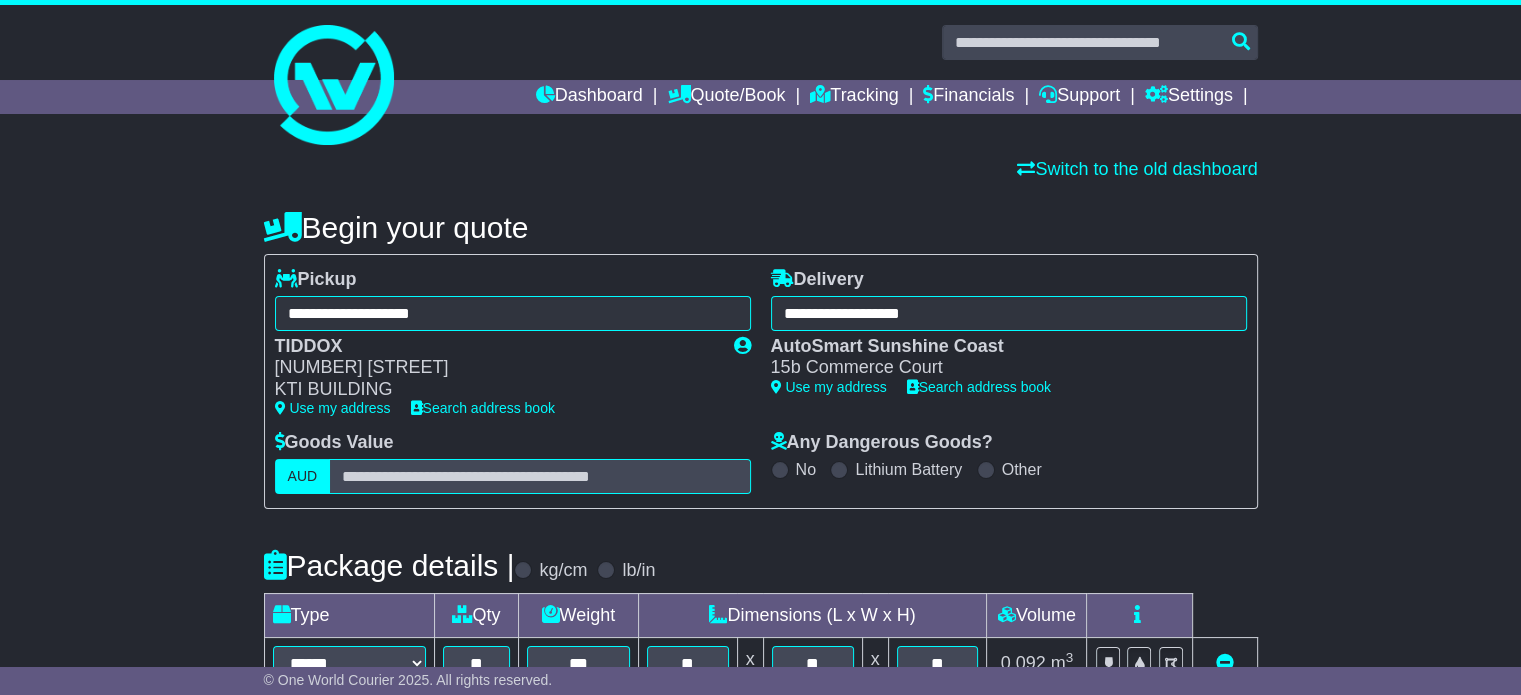 scroll, scrollTop: 100, scrollLeft: 0, axis: vertical 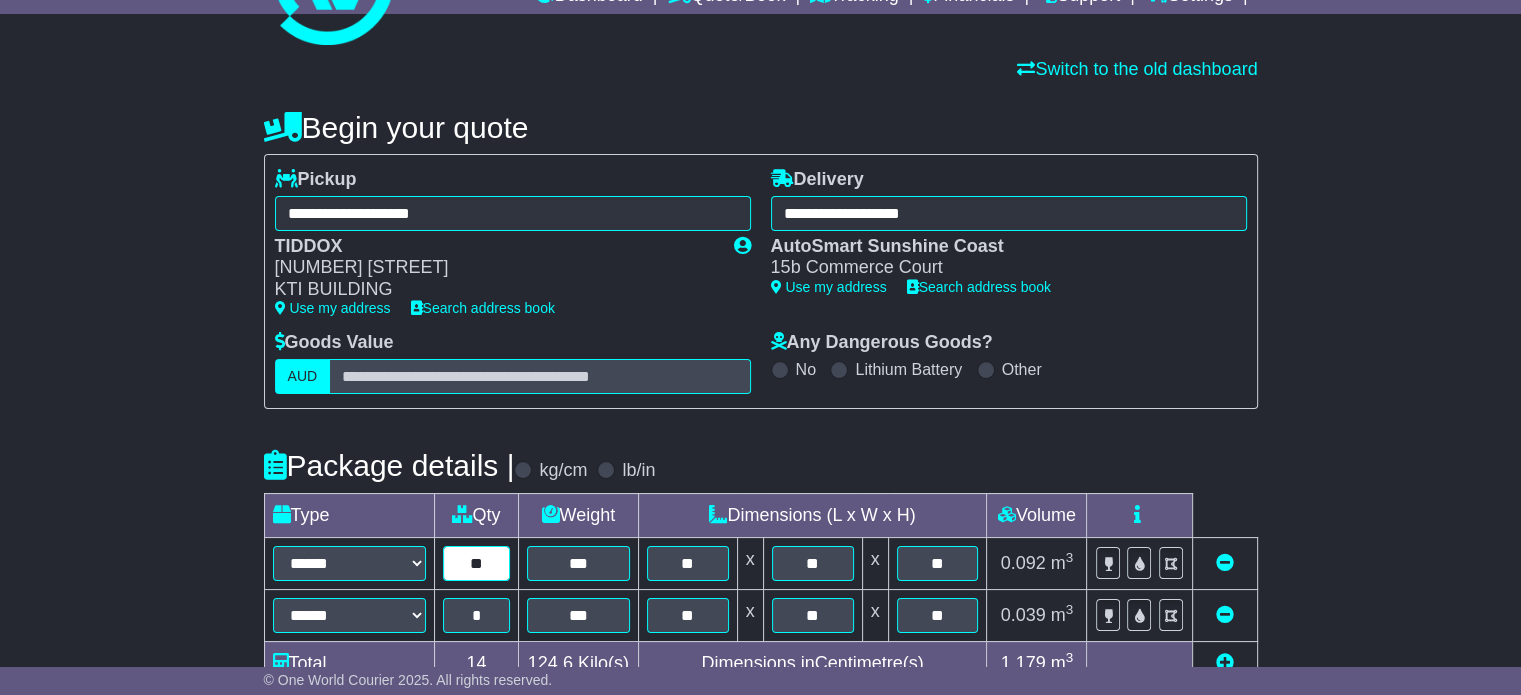 drag, startPoint x: 492, startPoint y: 559, endPoint x: 448, endPoint y: 570, distance: 45.35416 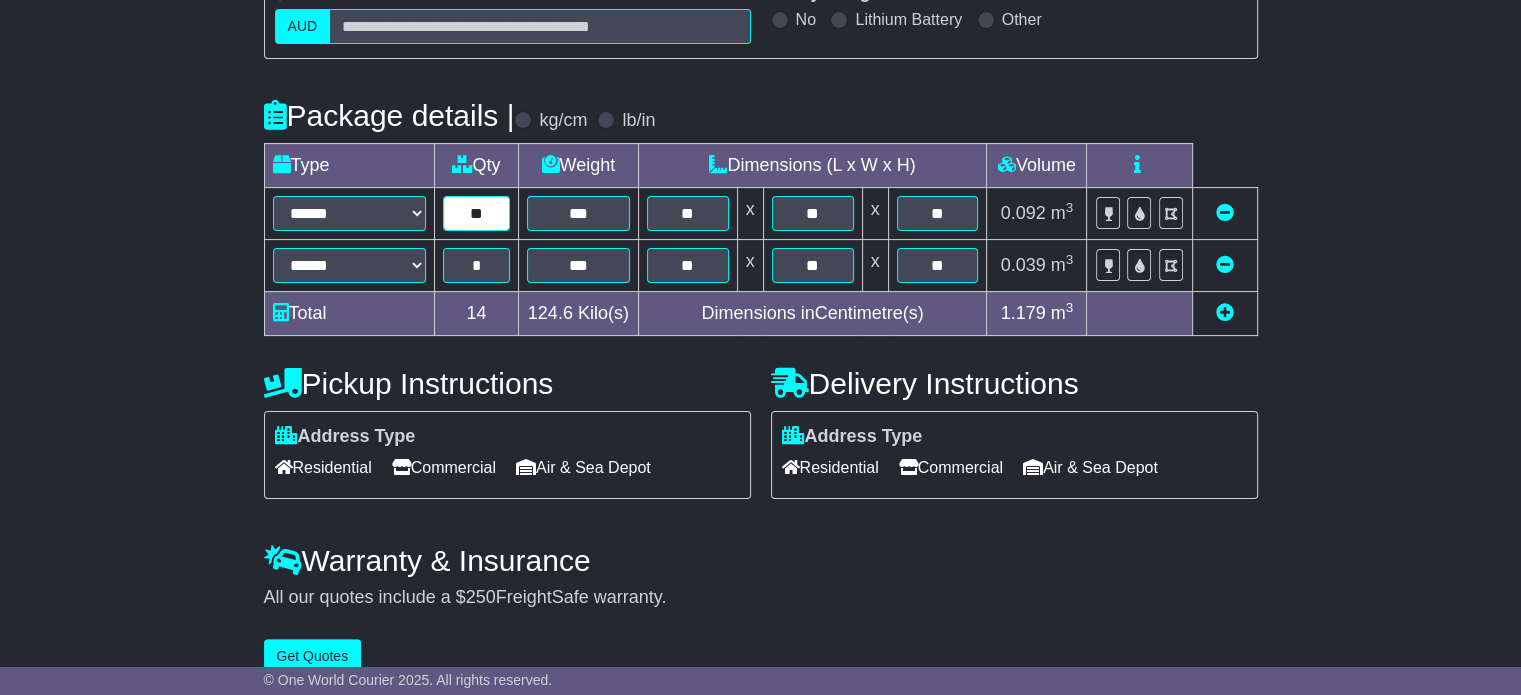 scroll, scrollTop: 477, scrollLeft: 0, axis: vertical 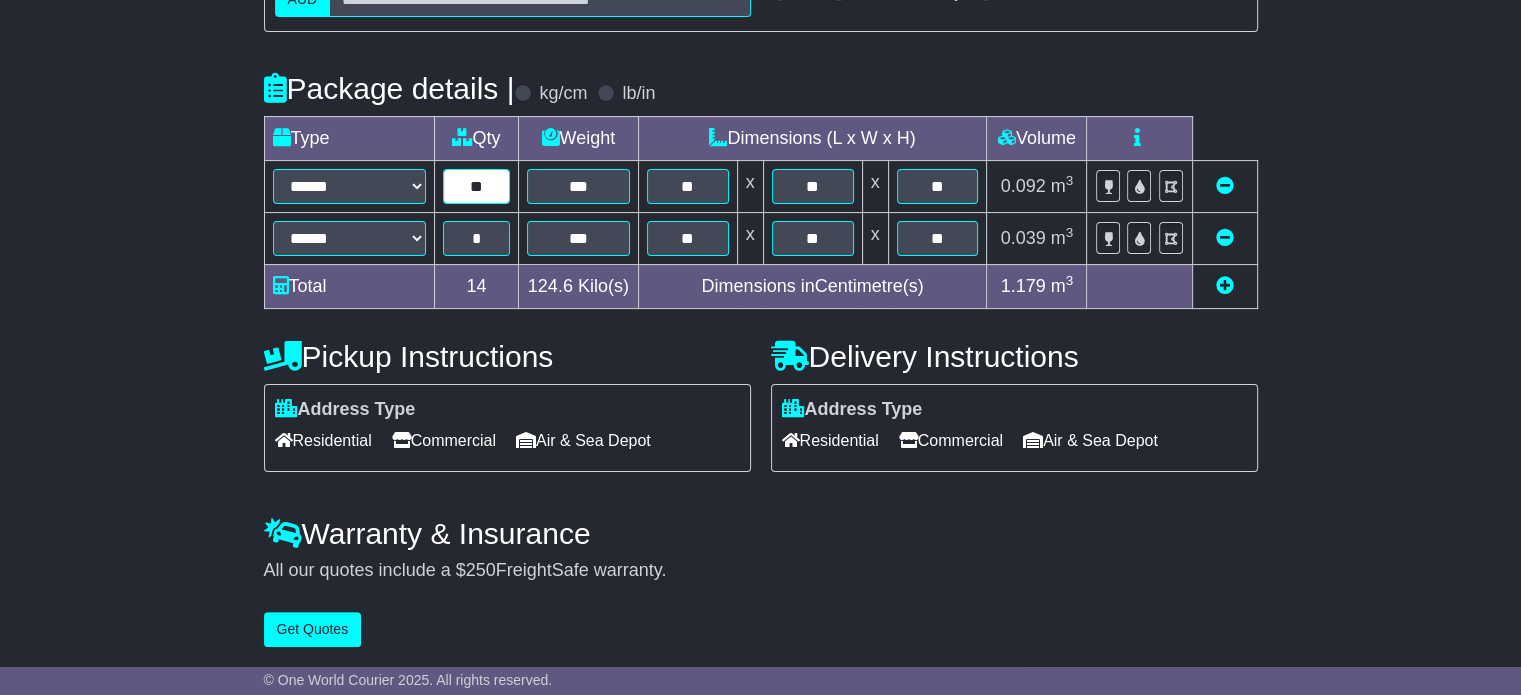 type on "**" 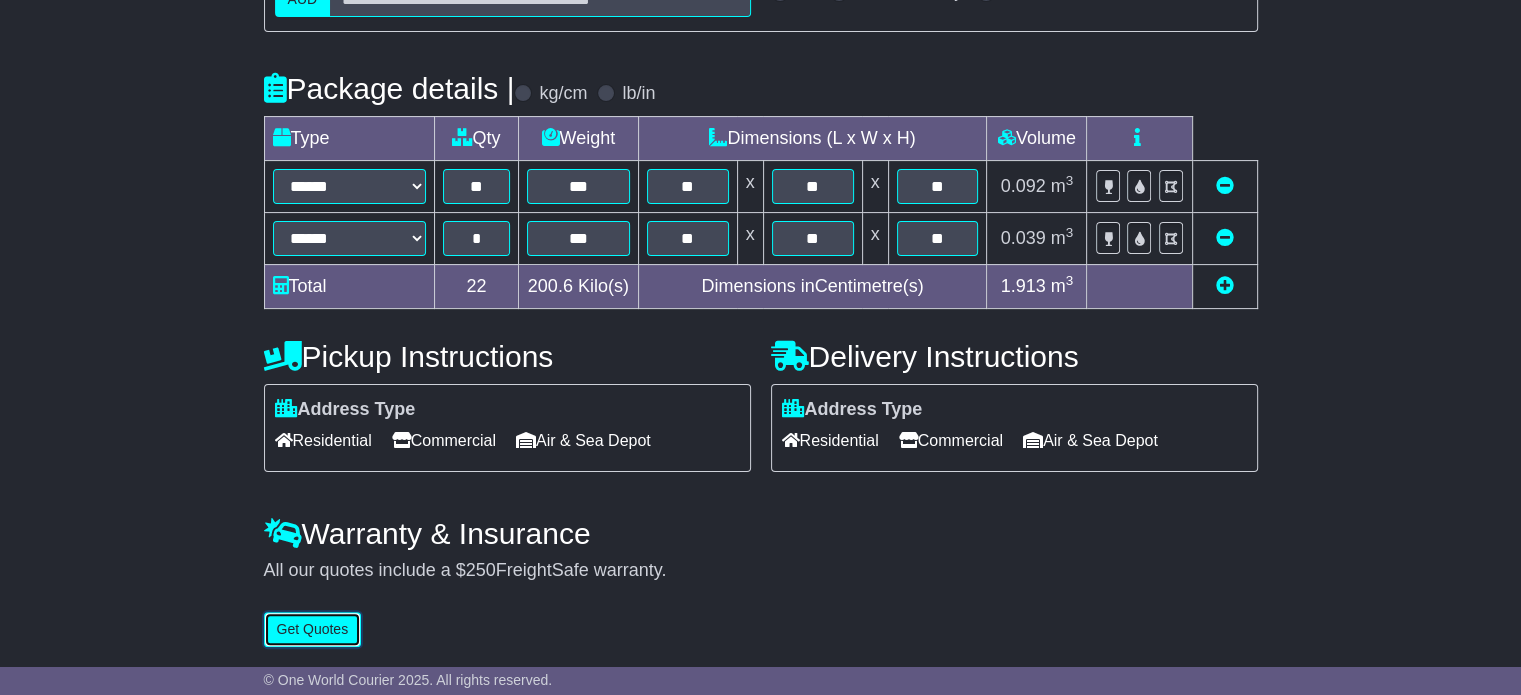 click on "Get Quotes" at bounding box center [313, 629] 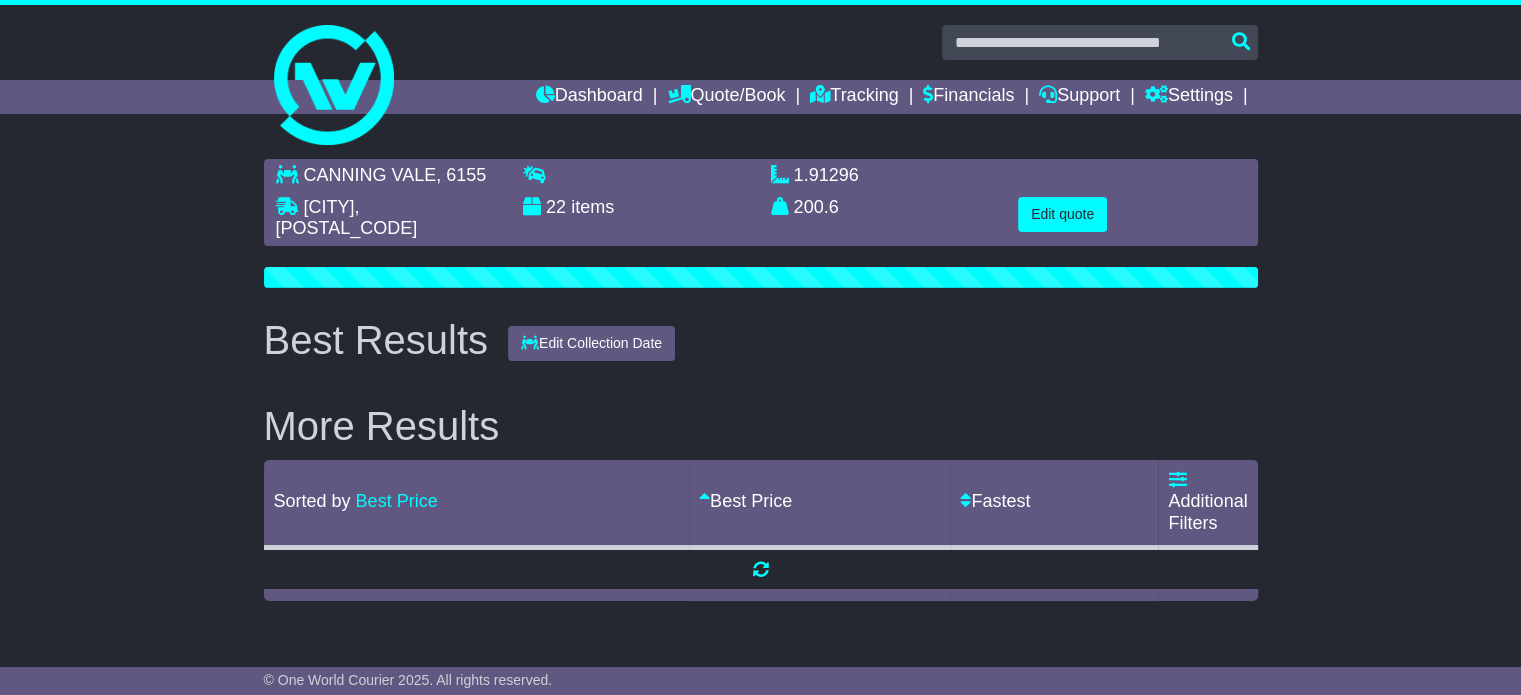 scroll, scrollTop: 0, scrollLeft: 0, axis: both 